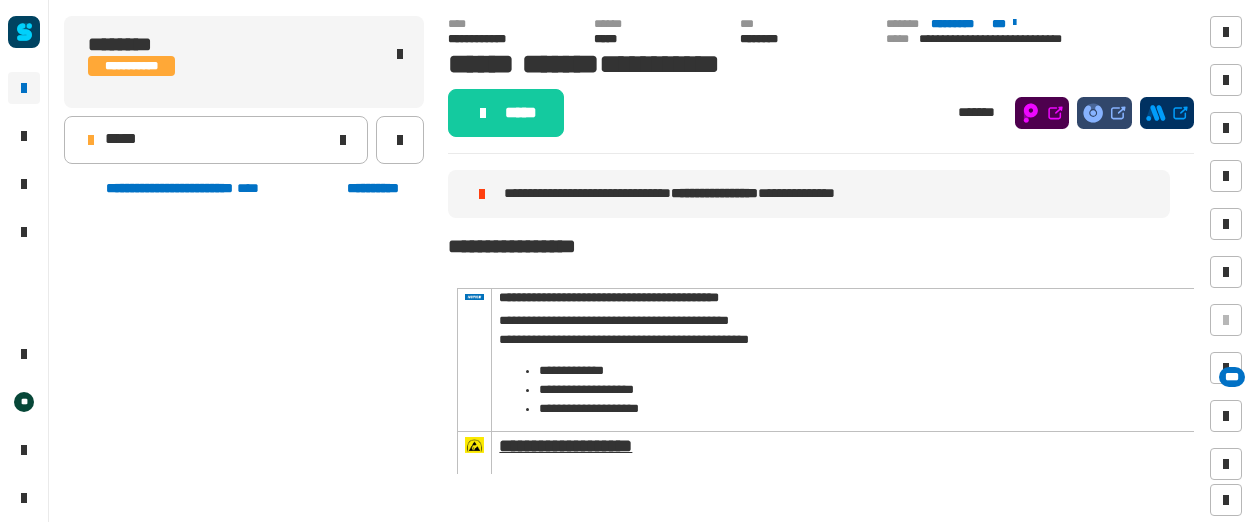 scroll, scrollTop: 0, scrollLeft: 0, axis: both 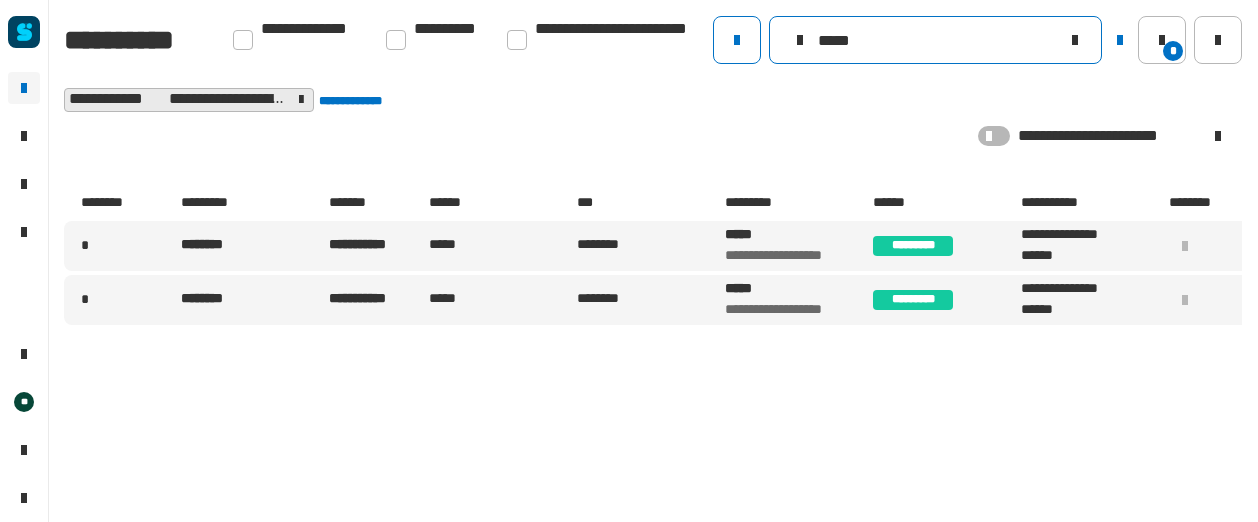 drag, startPoint x: 851, startPoint y: 35, endPoint x: 900, endPoint y: 31, distance: 49.162994 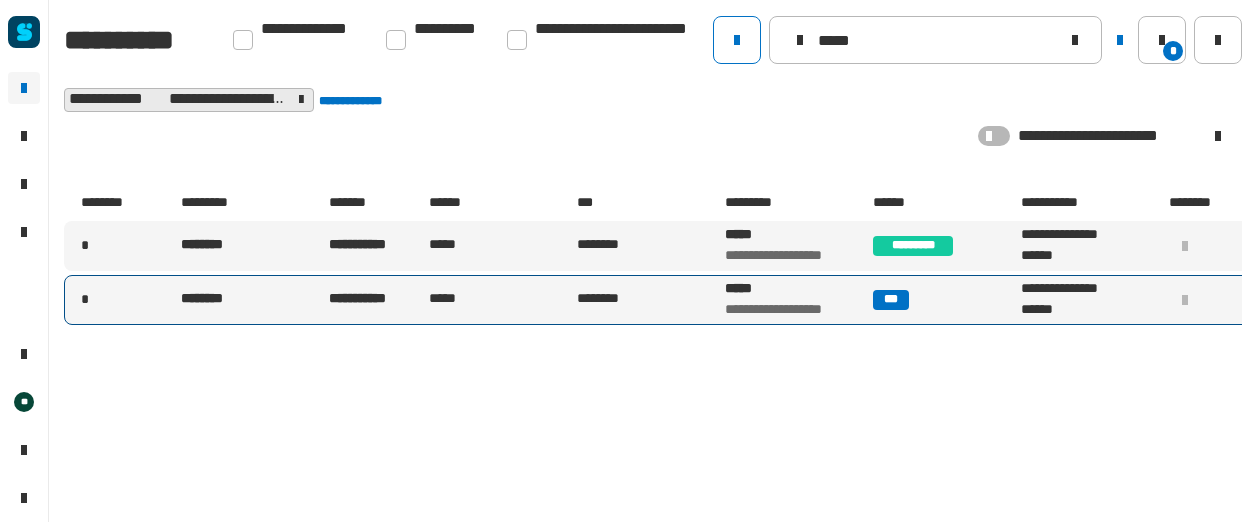 type on "*****" 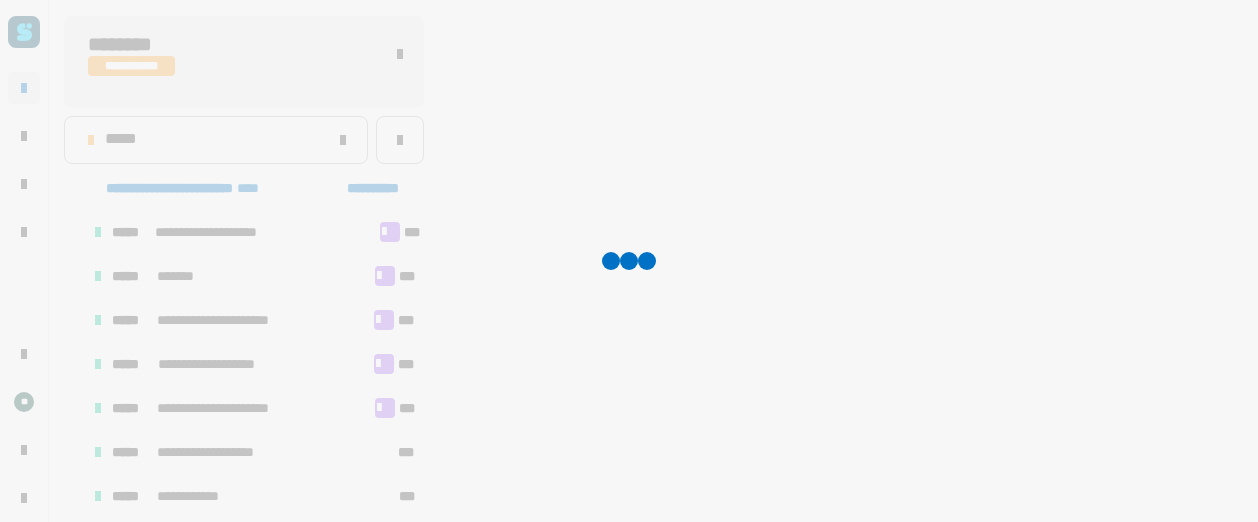 scroll, scrollTop: 623, scrollLeft: 0, axis: vertical 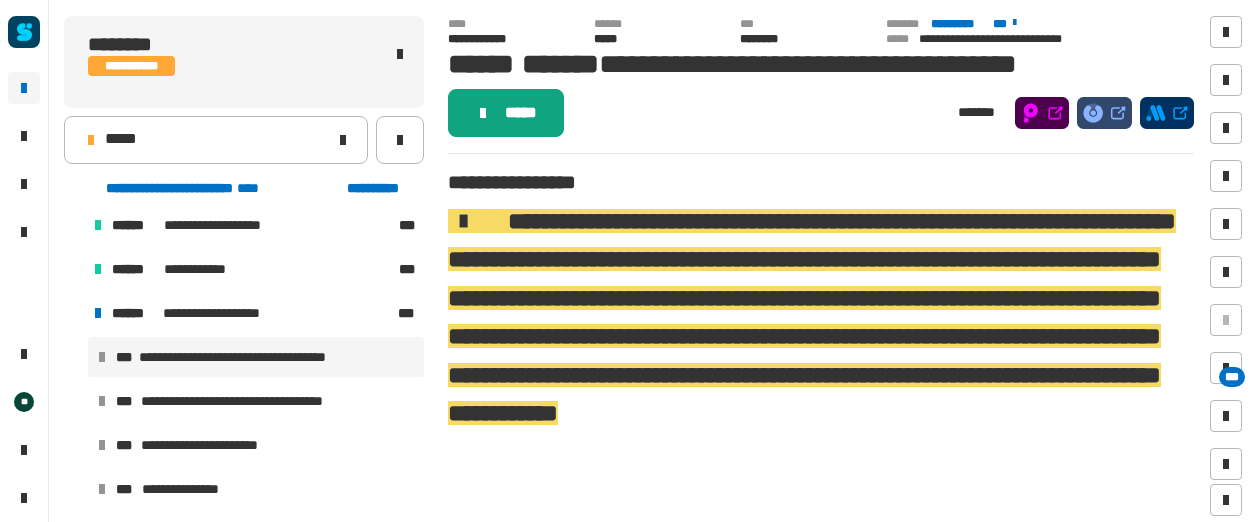 click on "*****" 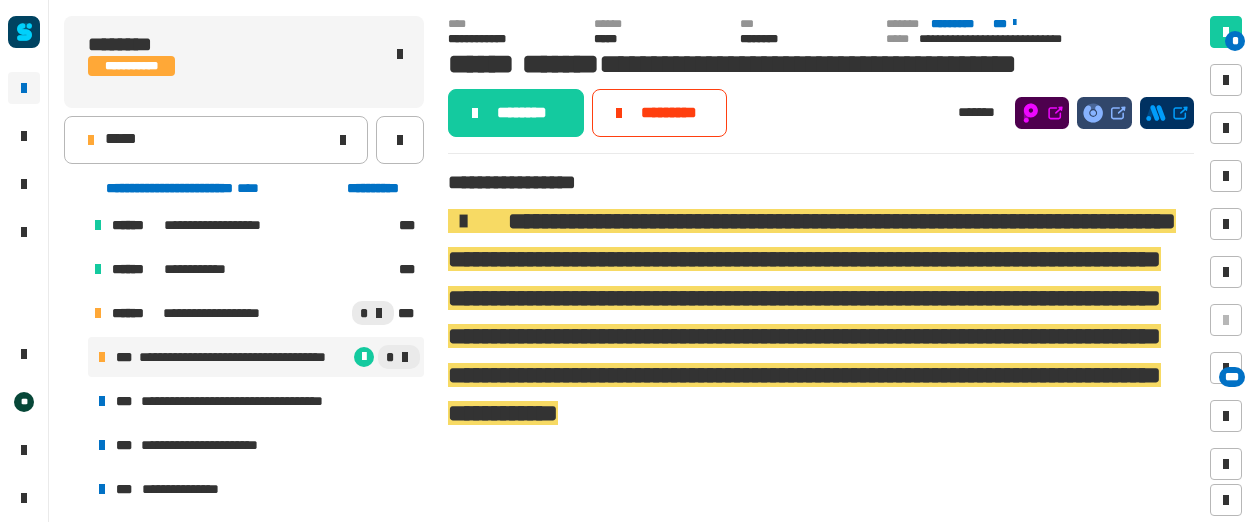 click on "********" 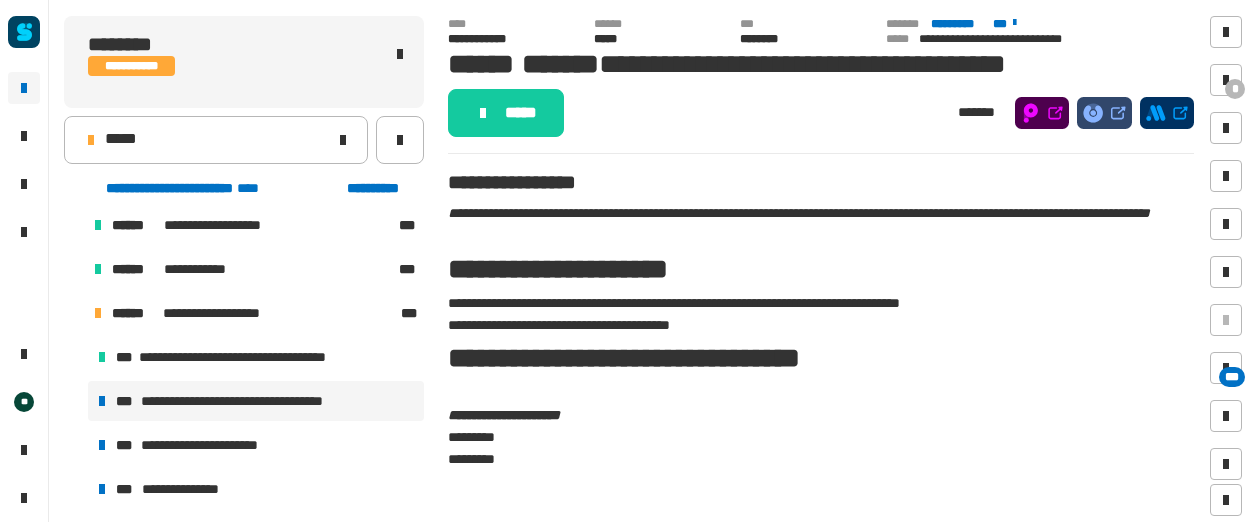 click on "*****" 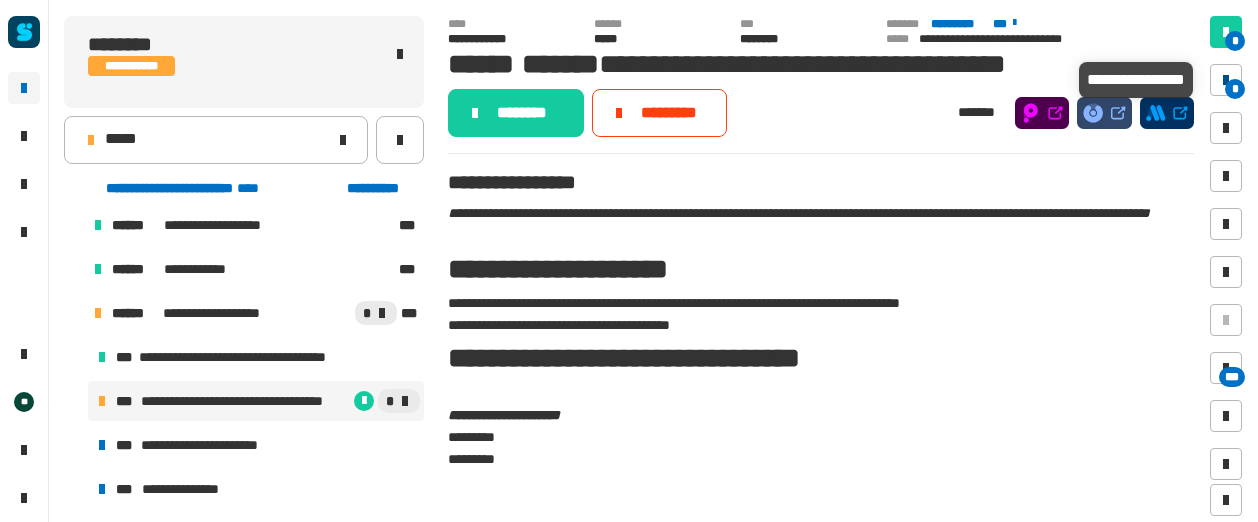 click at bounding box center [1226, 80] 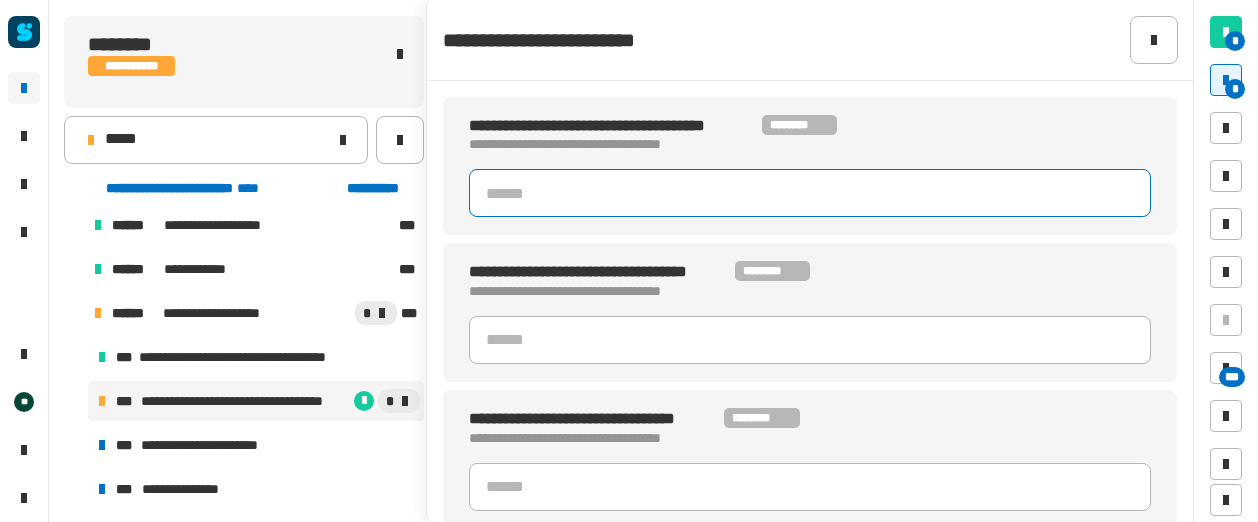 click 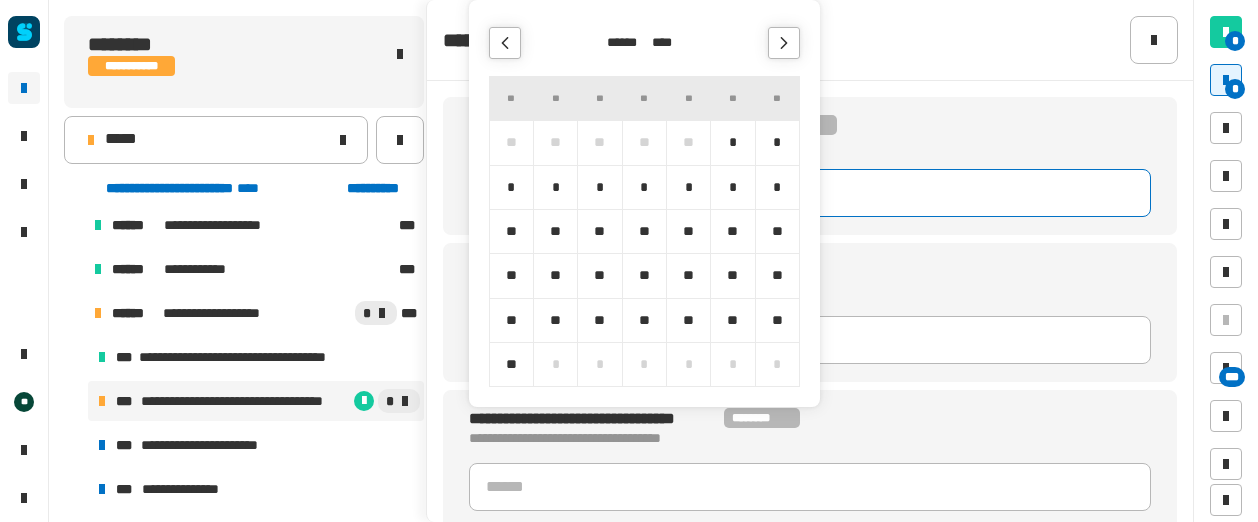 click at bounding box center (784, 43) 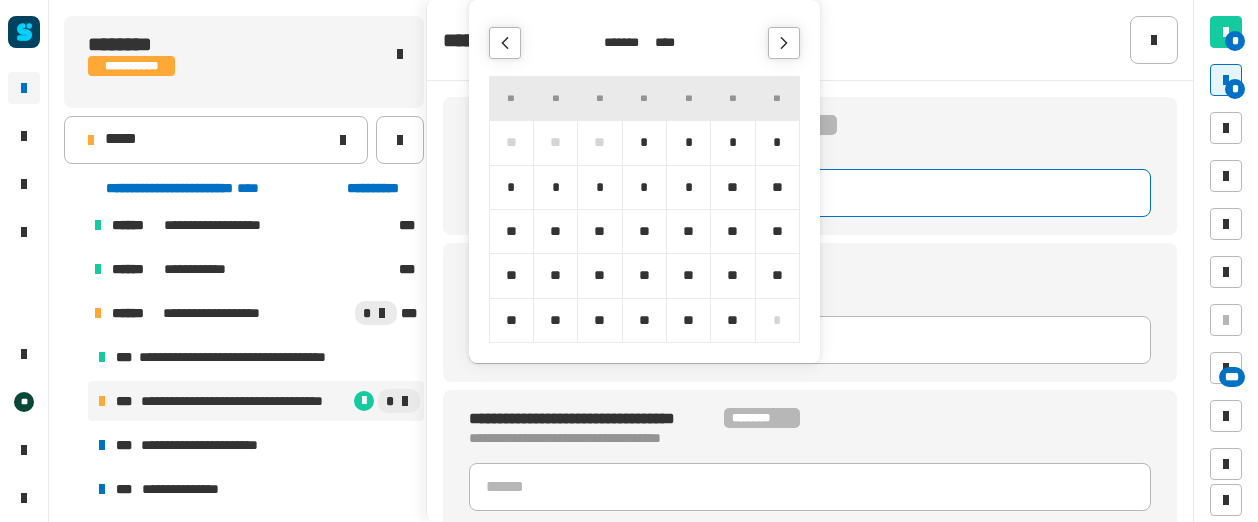click at bounding box center (784, 43) 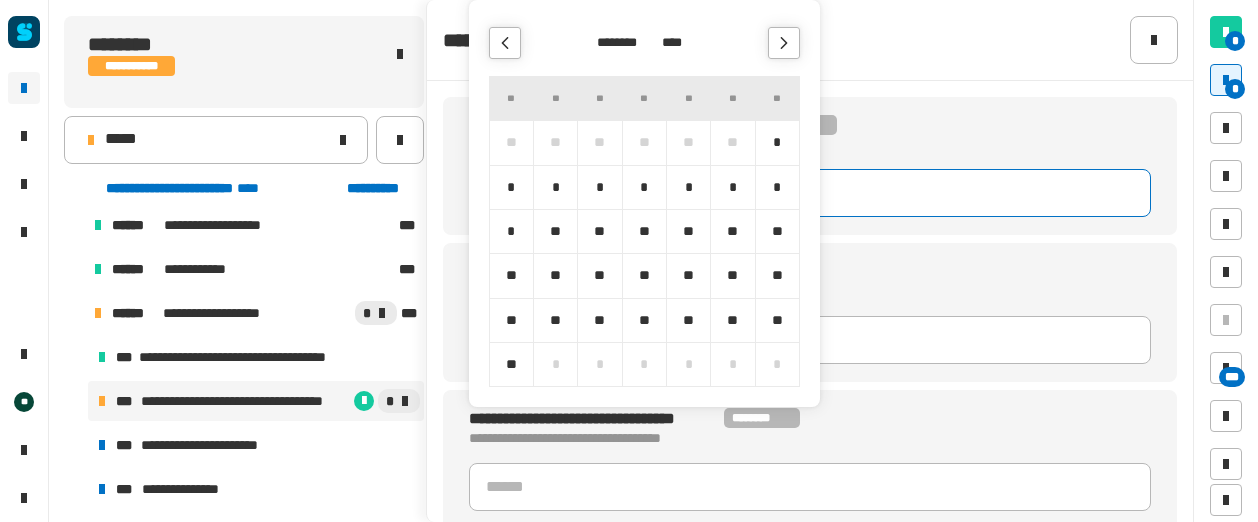 click at bounding box center (784, 43) 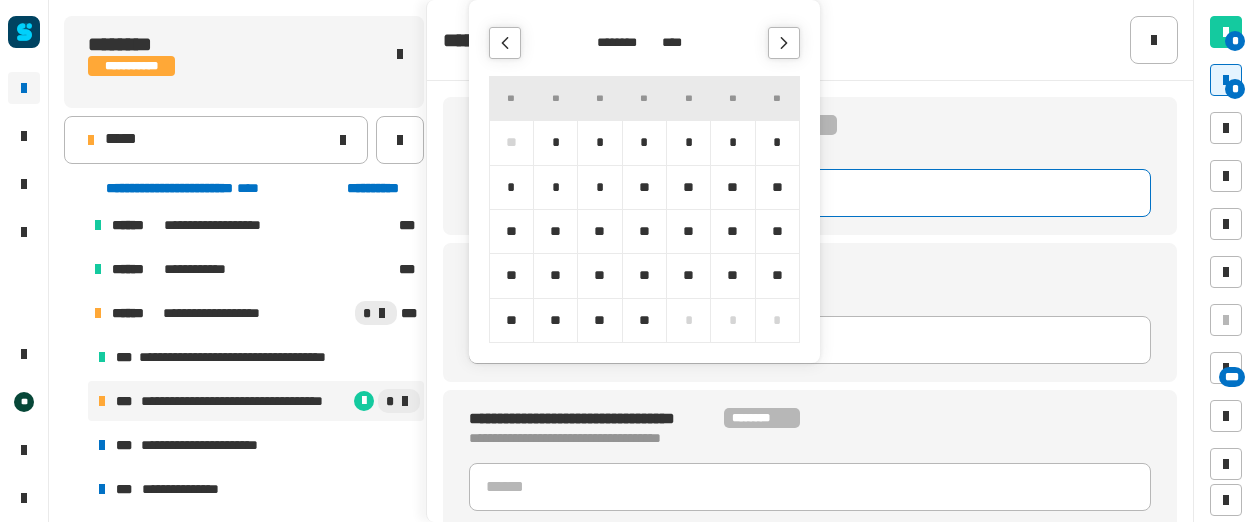 click at bounding box center (784, 43) 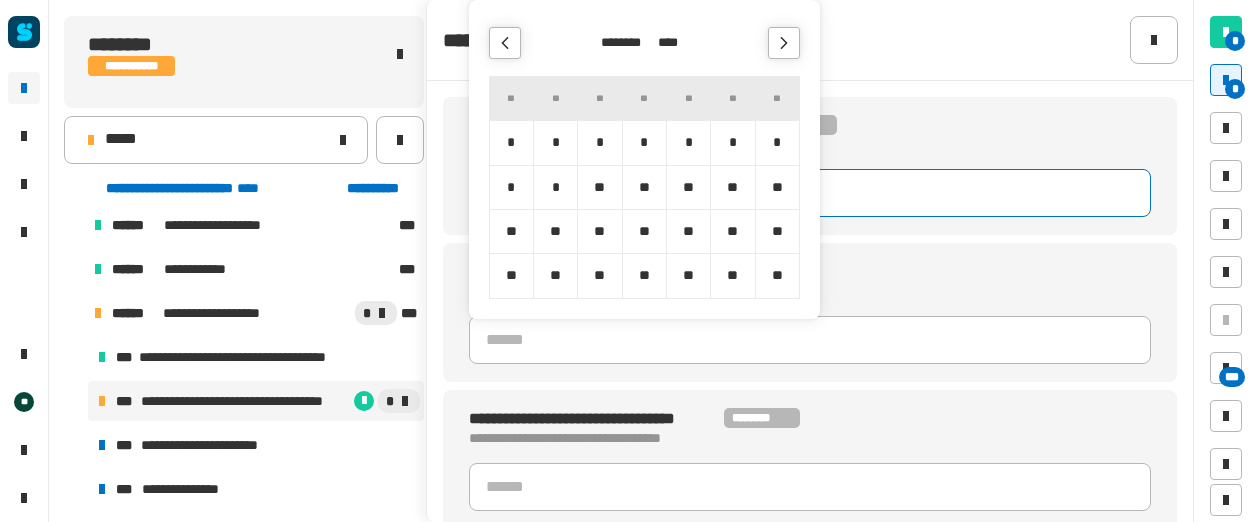 click at bounding box center (784, 43) 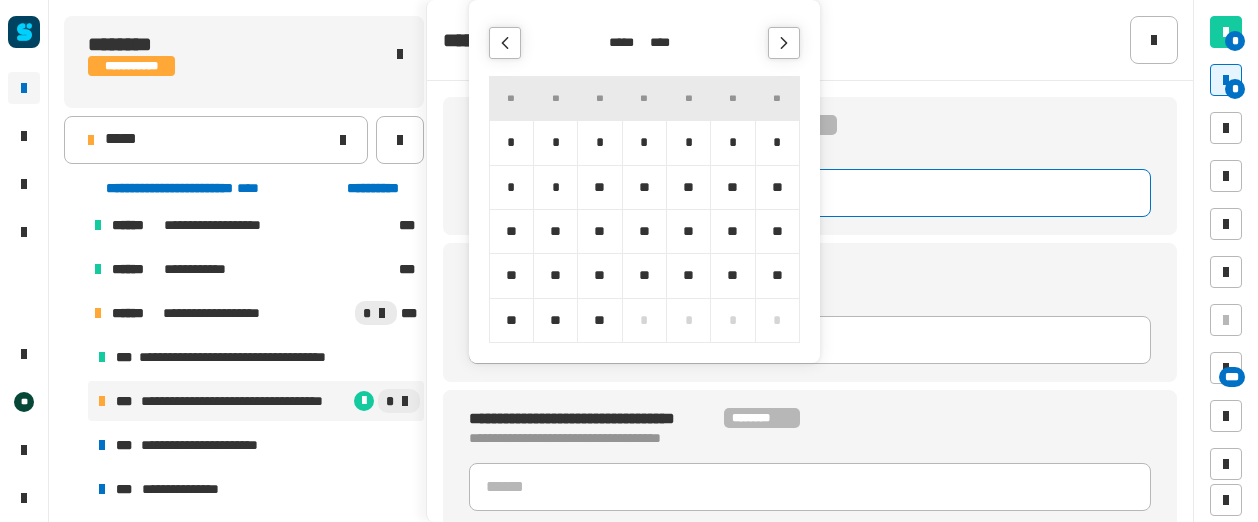 click at bounding box center [784, 43] 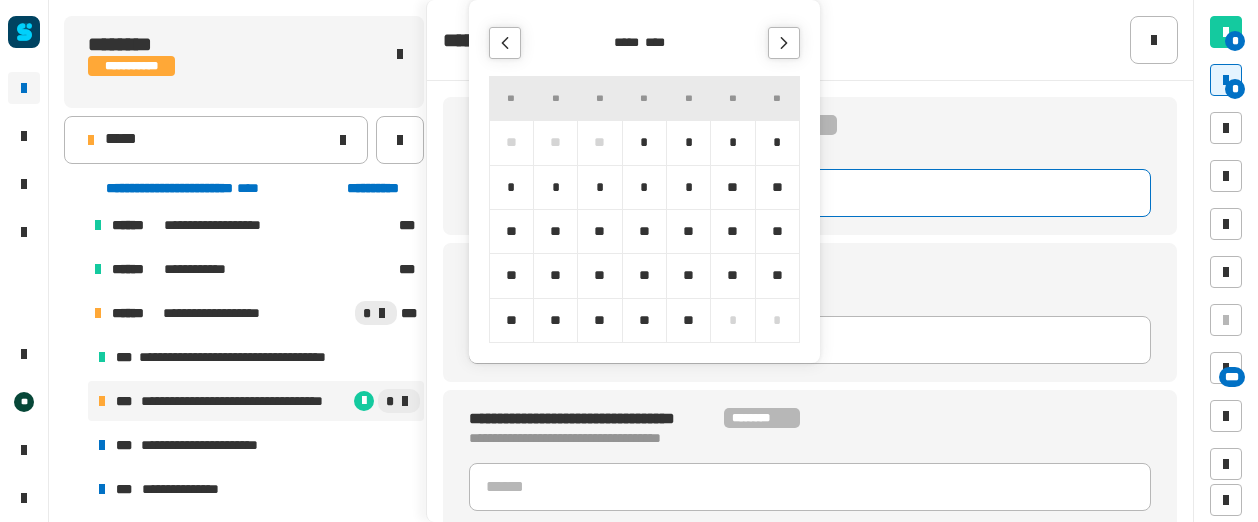 click at bounding box center [784, 43] 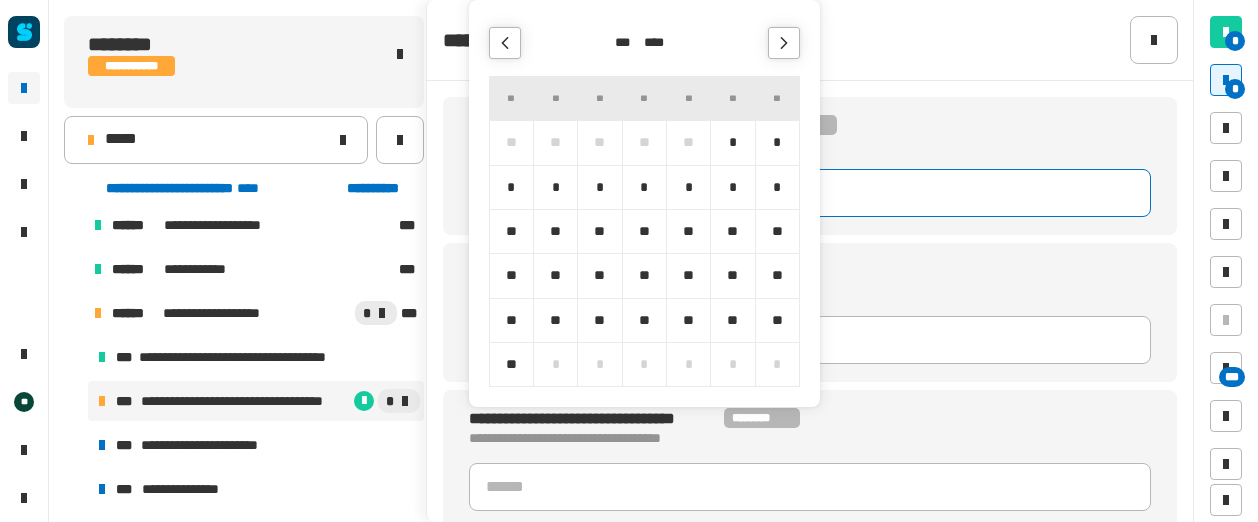 click at bounding box center (784, 43) 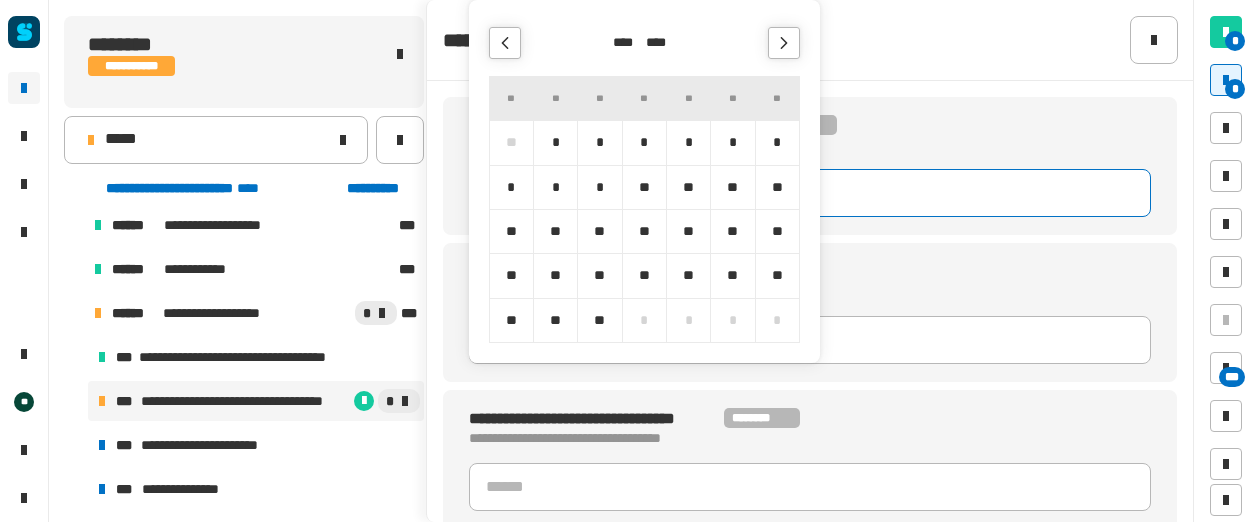 click 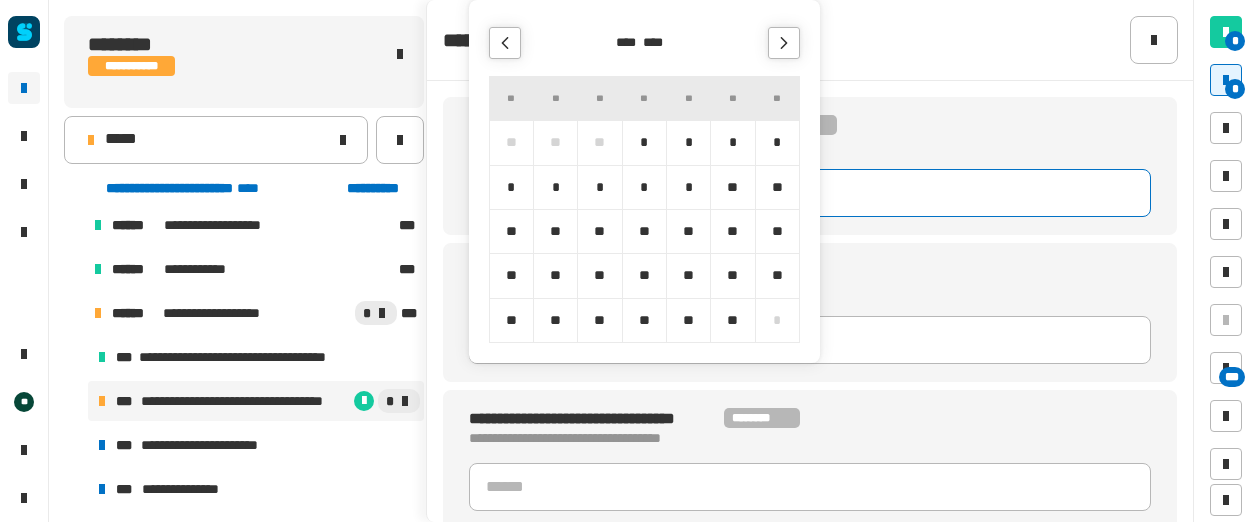 click 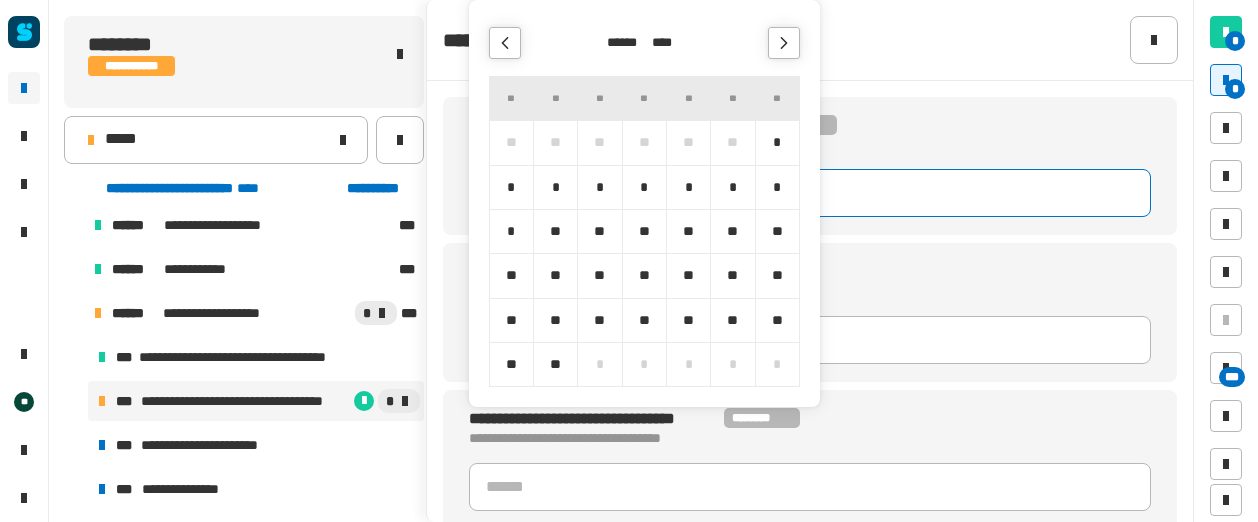 click 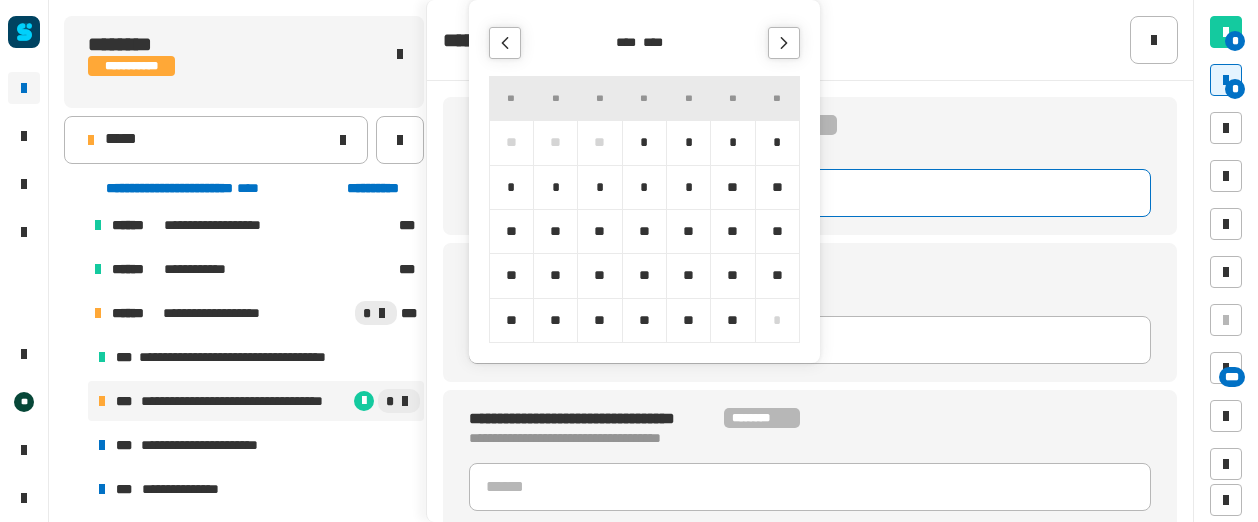 click 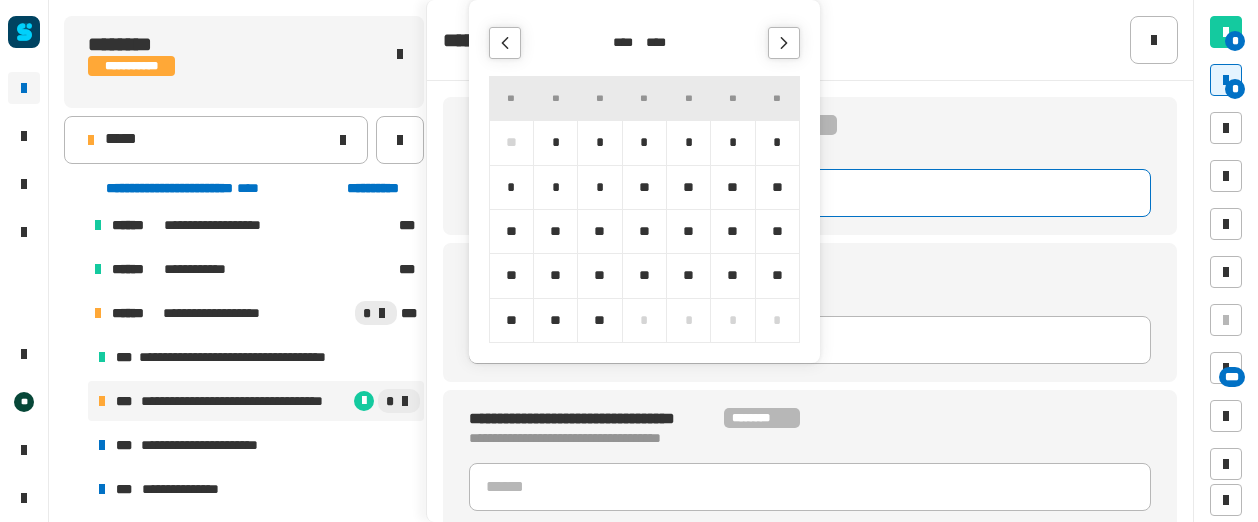 click 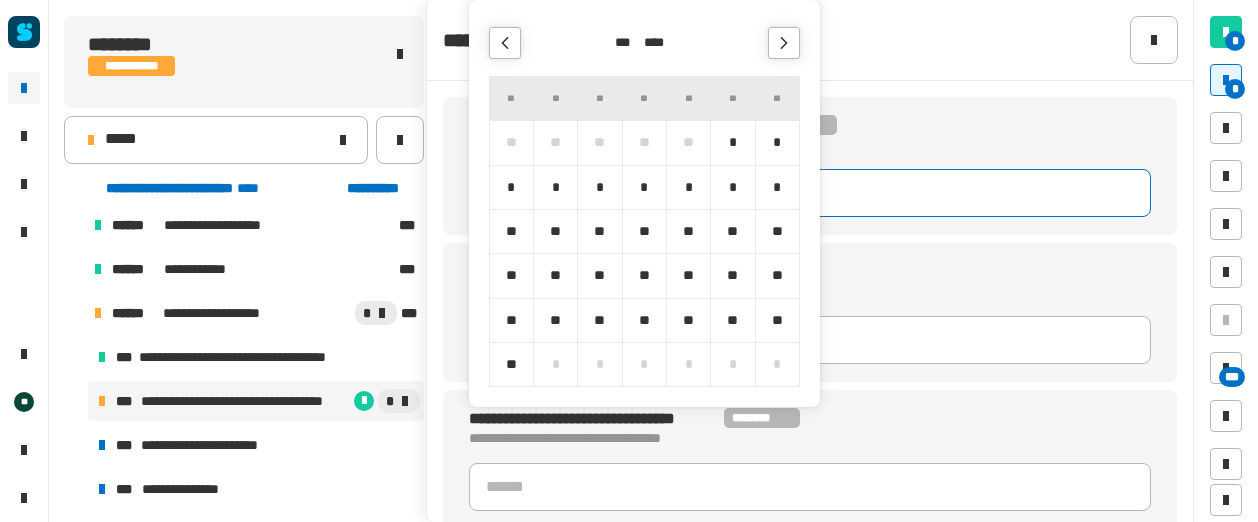 click 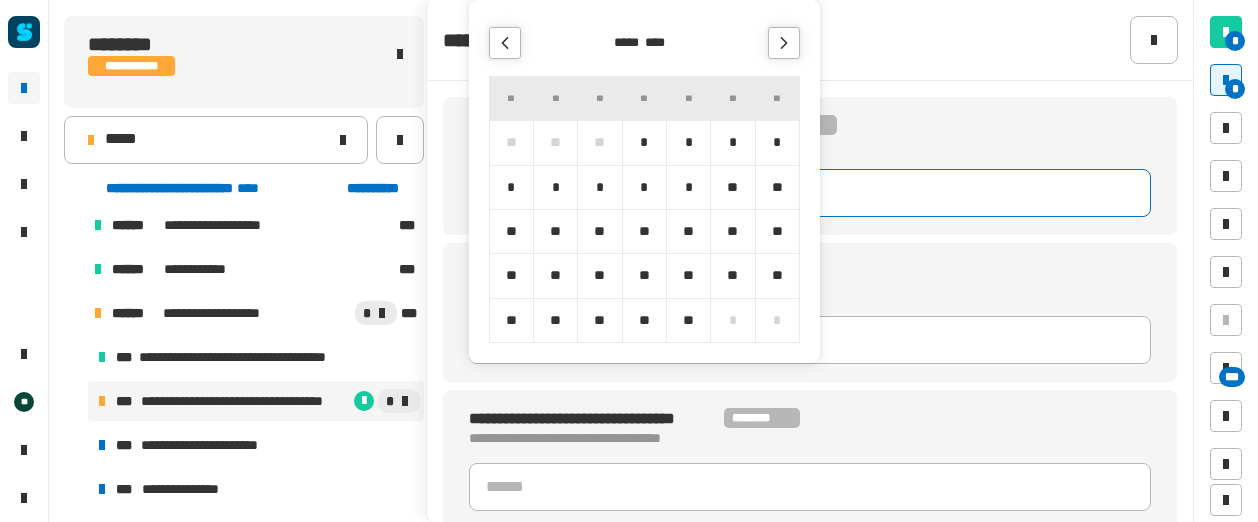 click 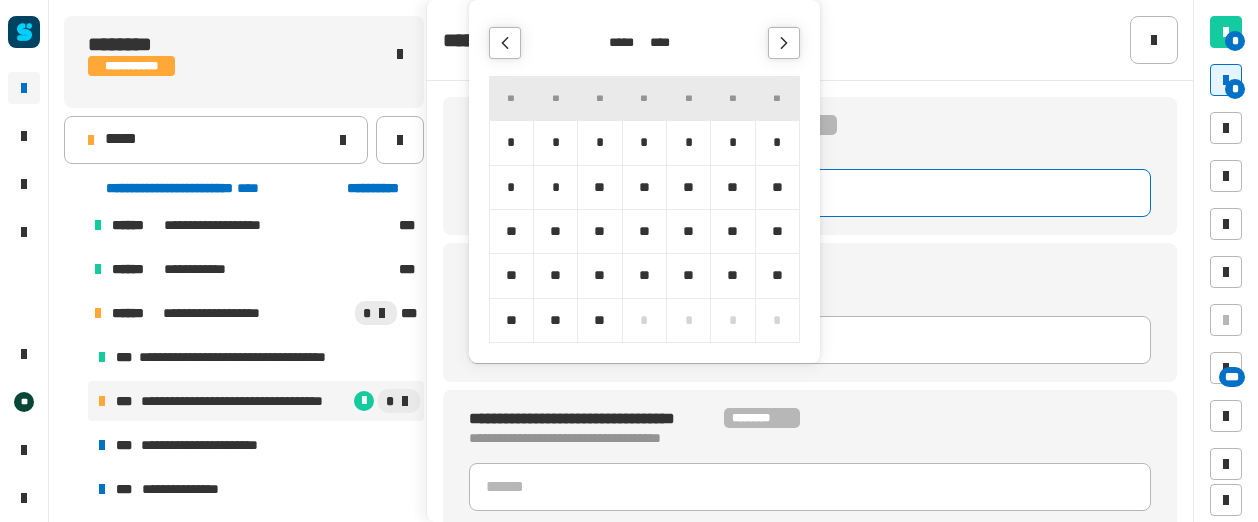 click 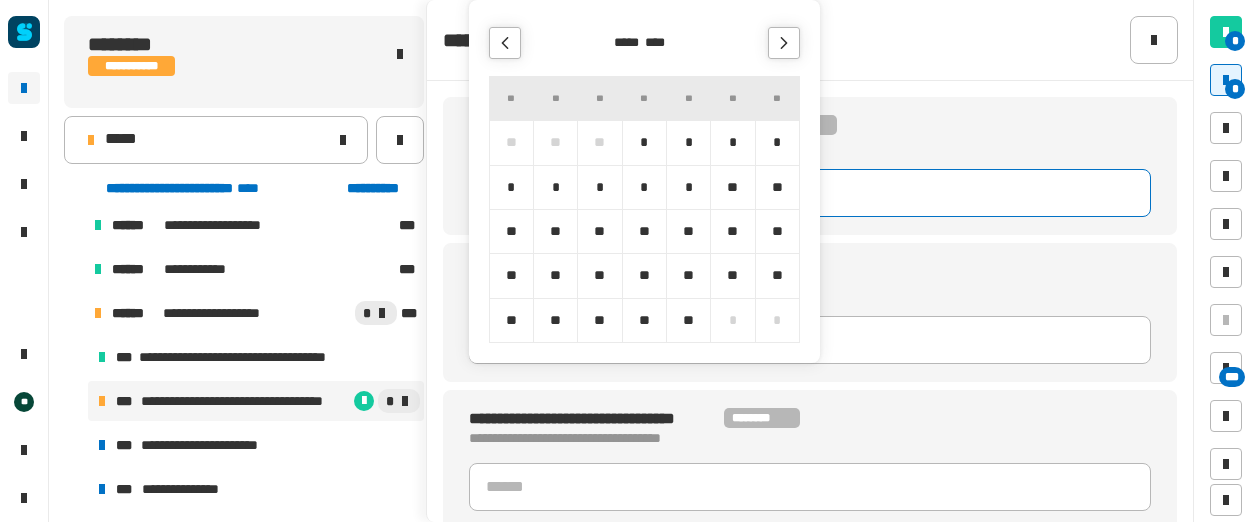 click on "**" at bounding box center [732, 231] 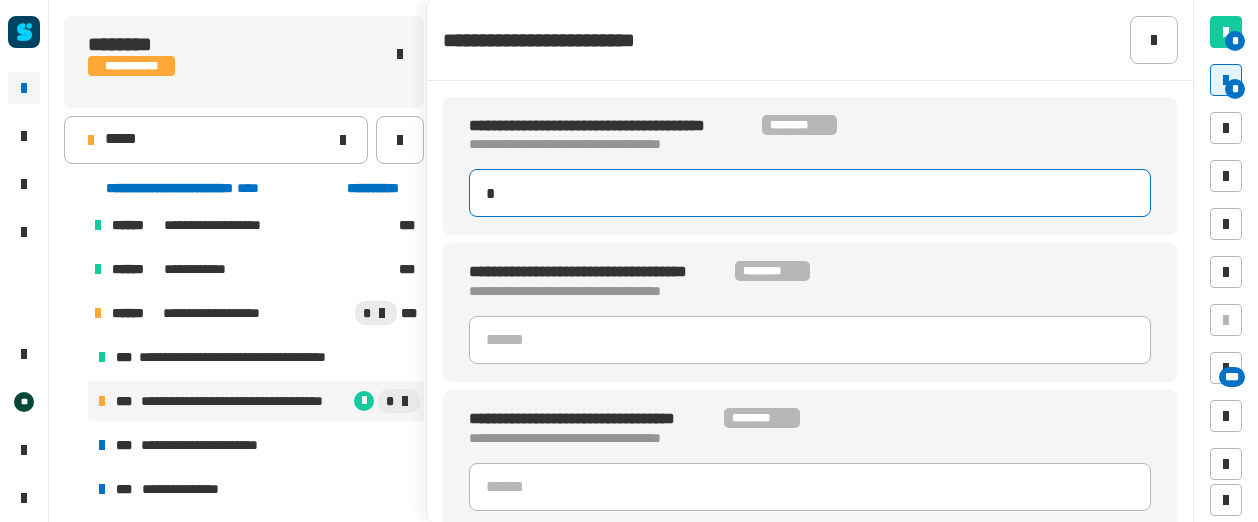 type on "**********" 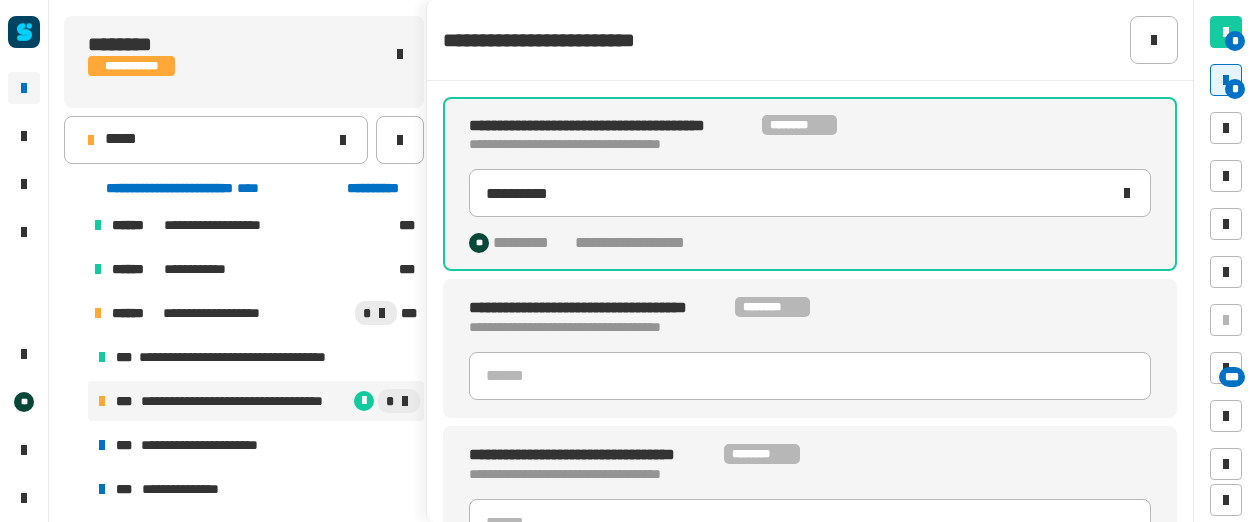 scroll, scrollTop: 100, scrollLeft: 0, axis: vertical 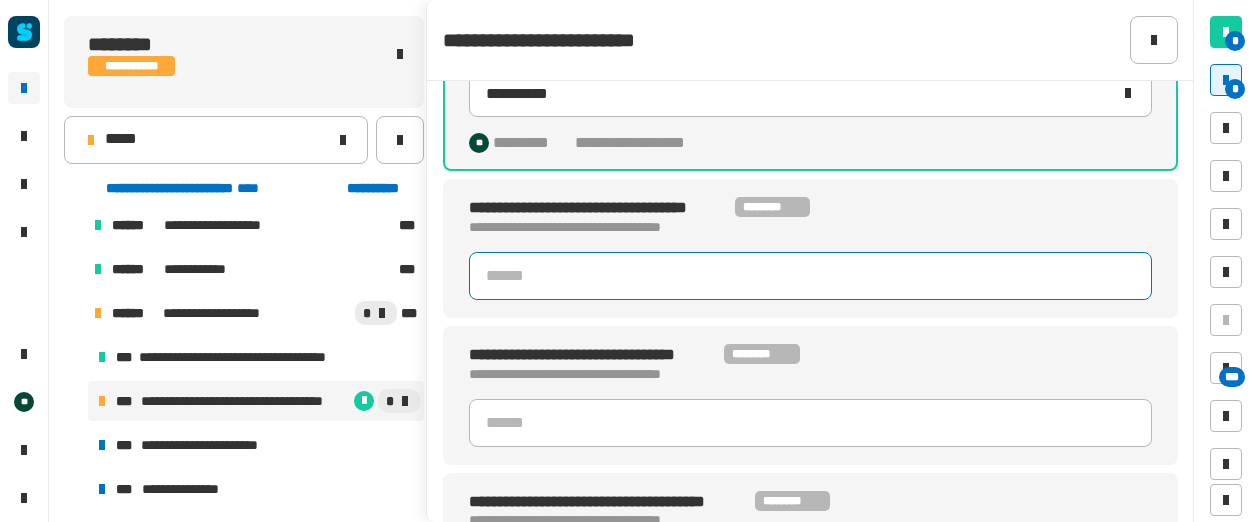 click 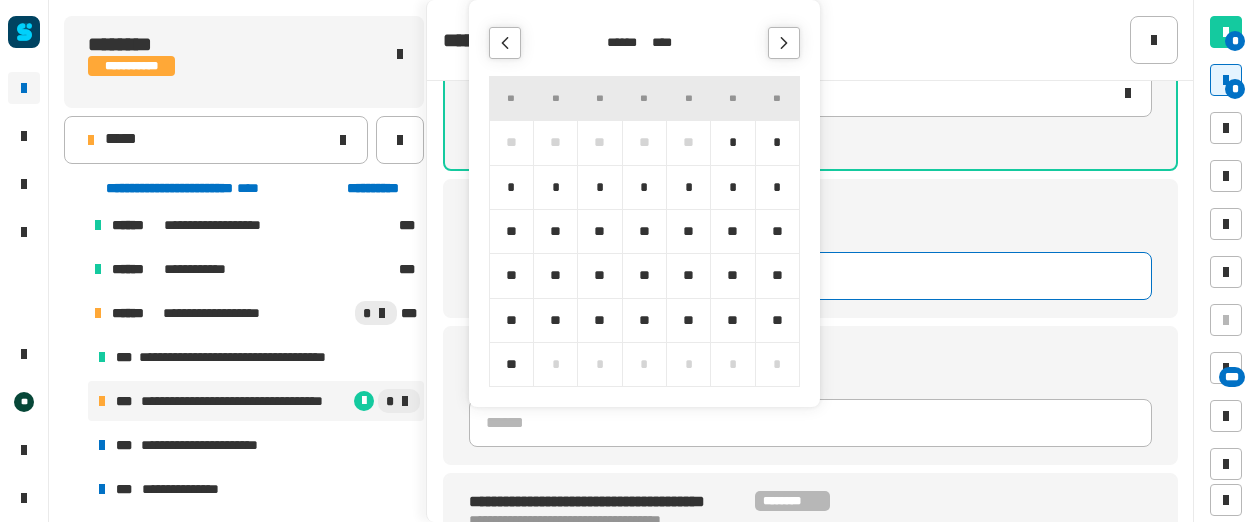 click 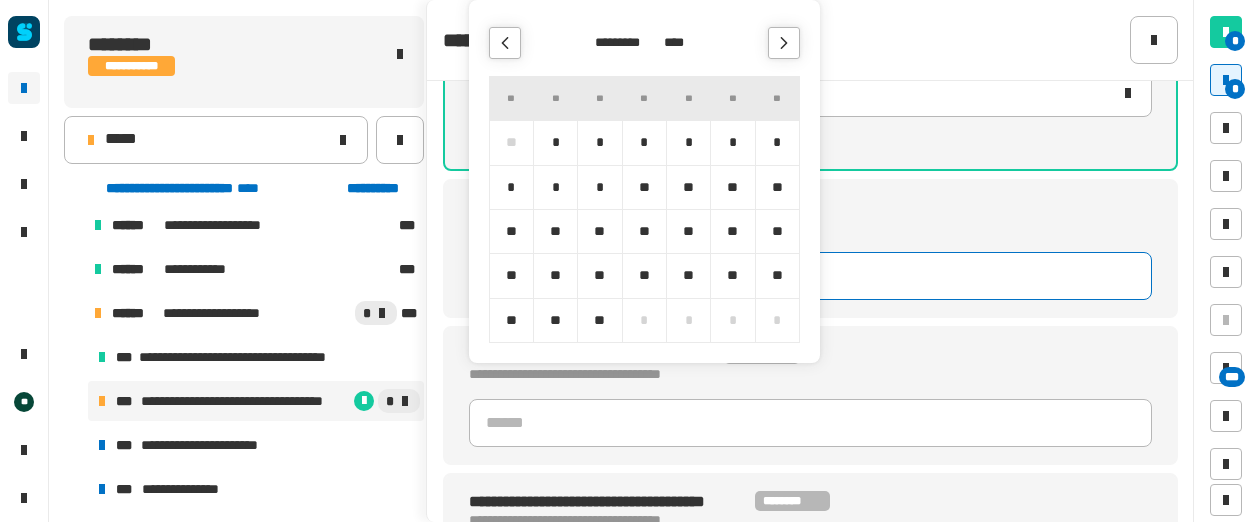 click 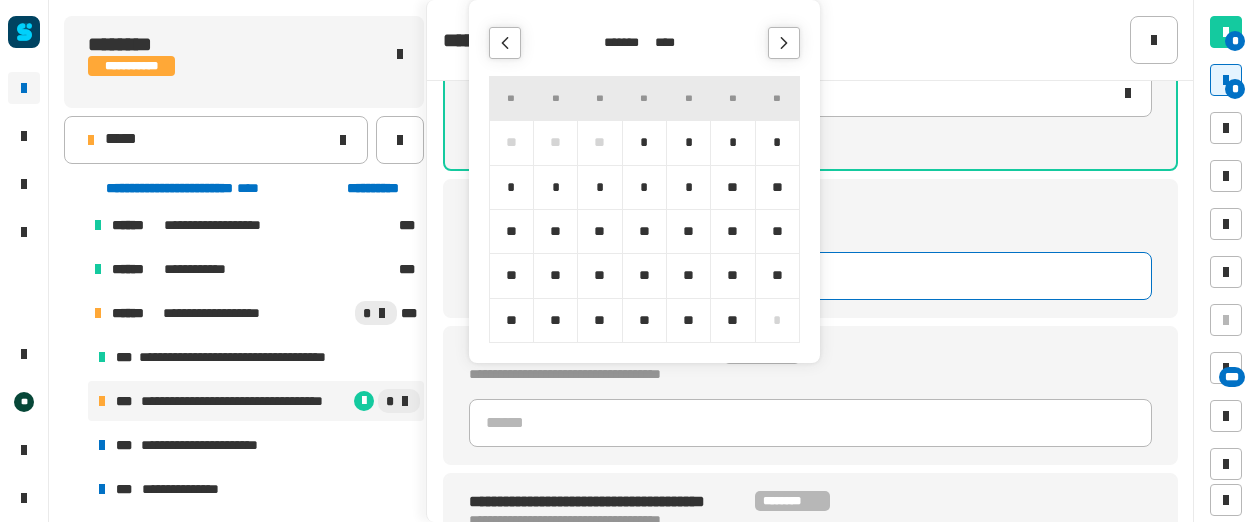 click 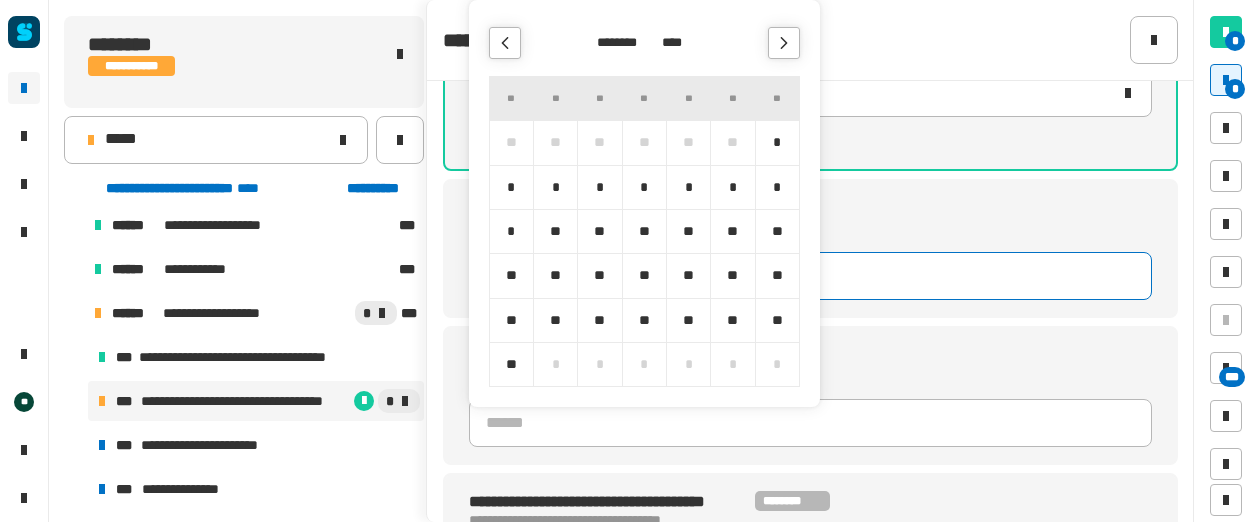 click 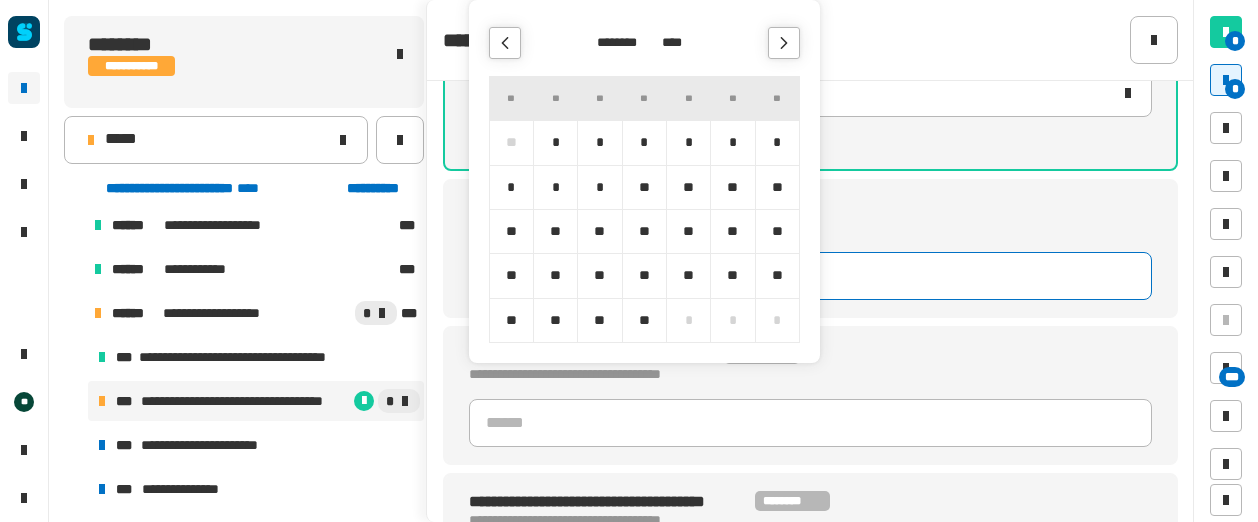 click 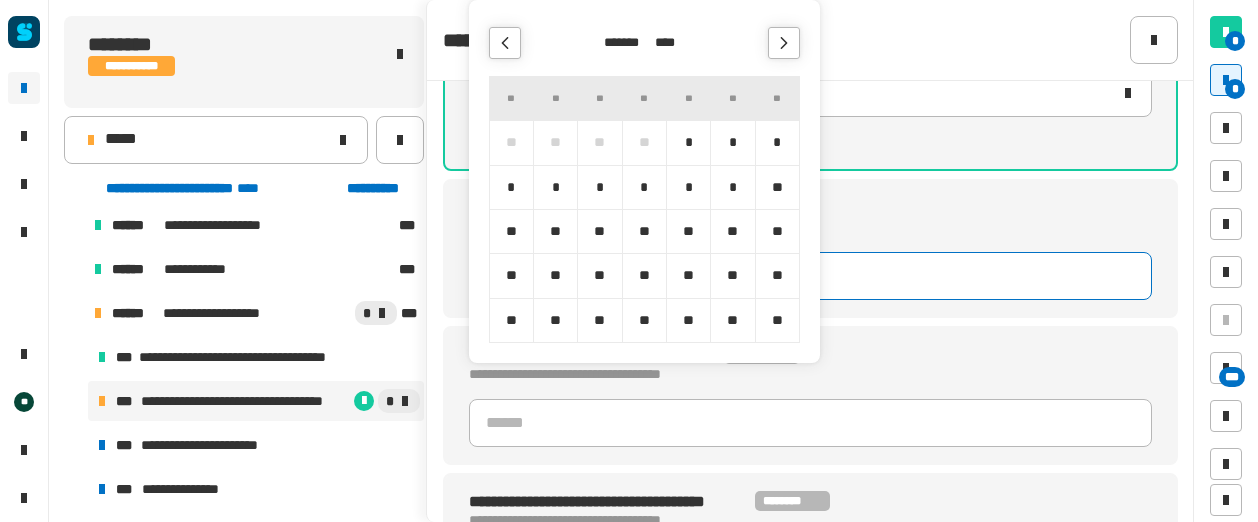 click 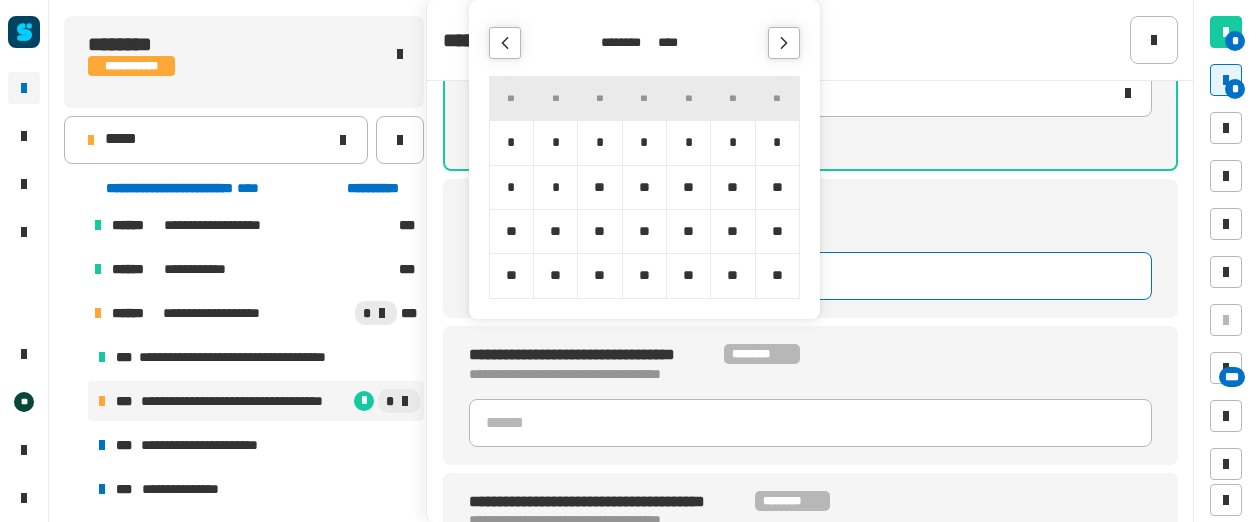 click 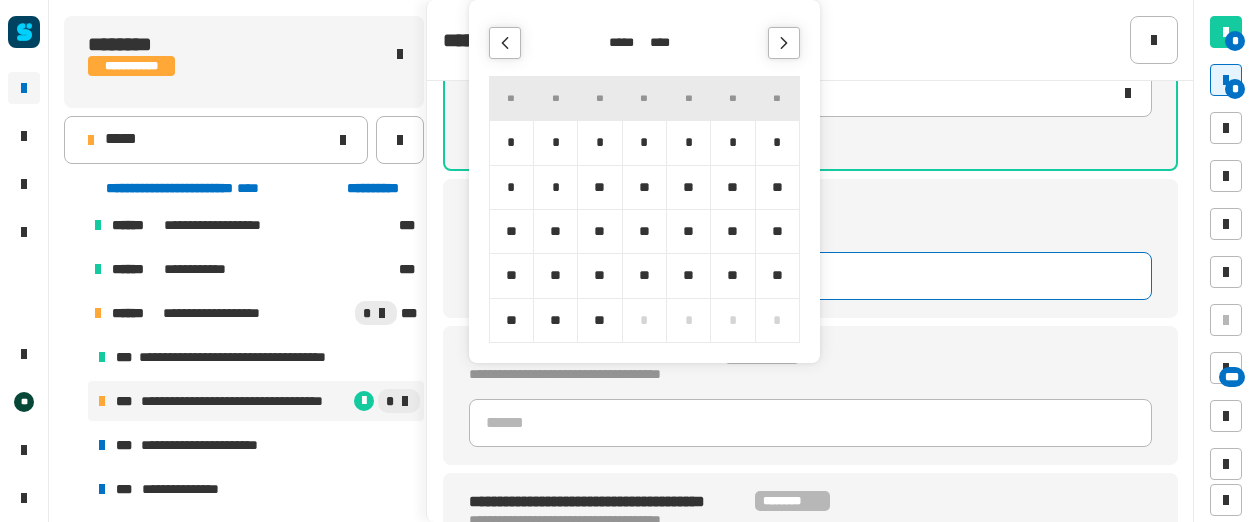 click 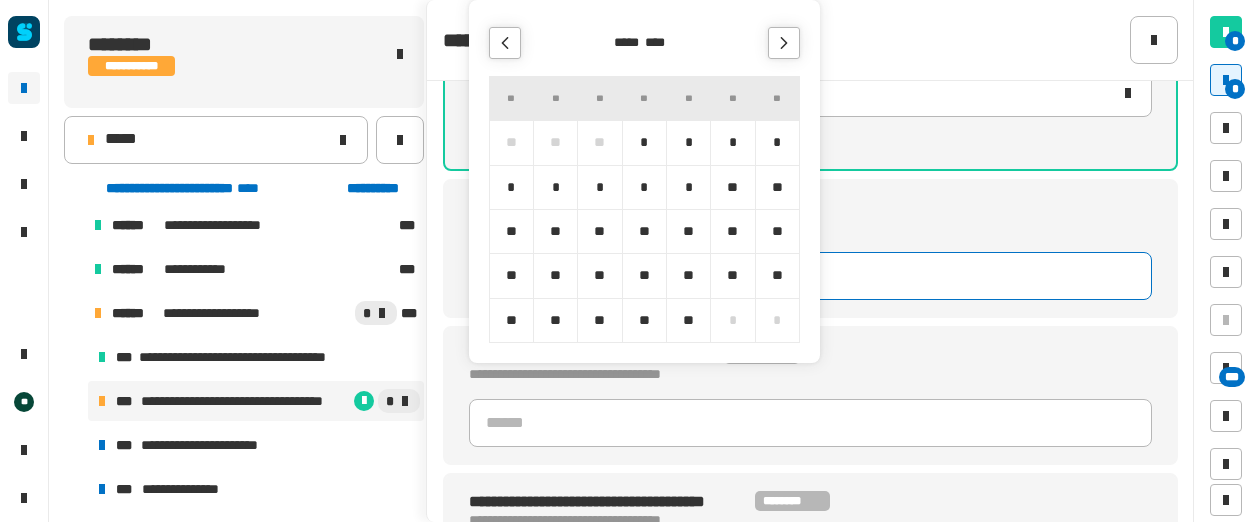 click 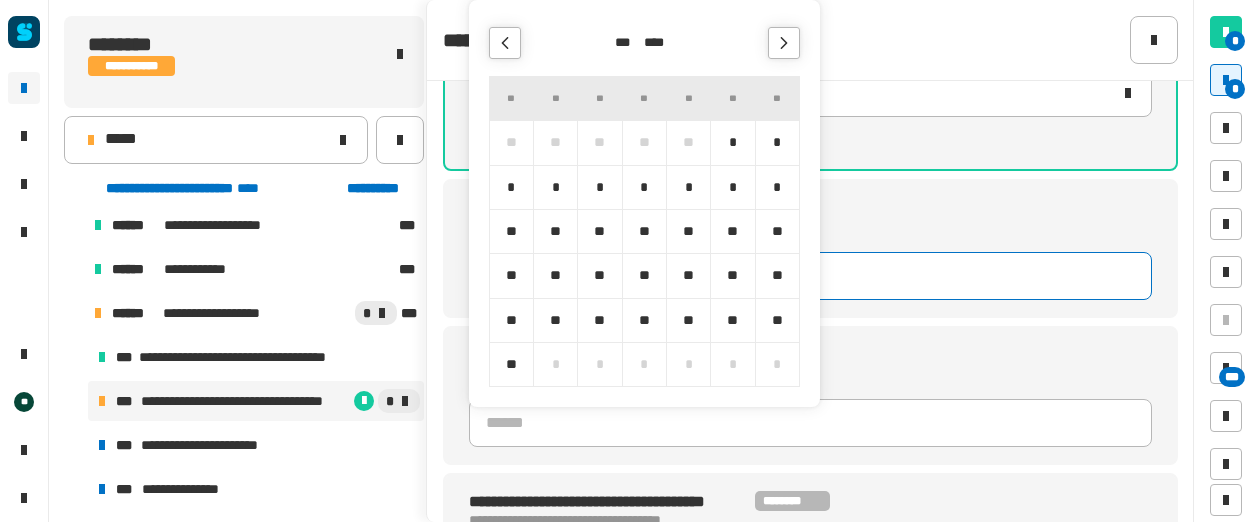 click 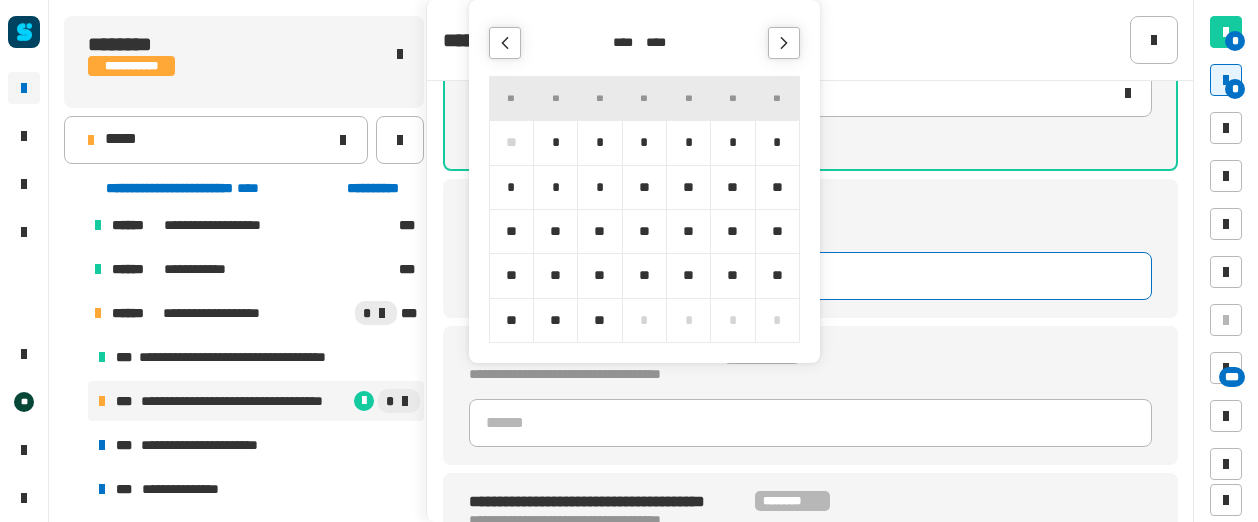 click 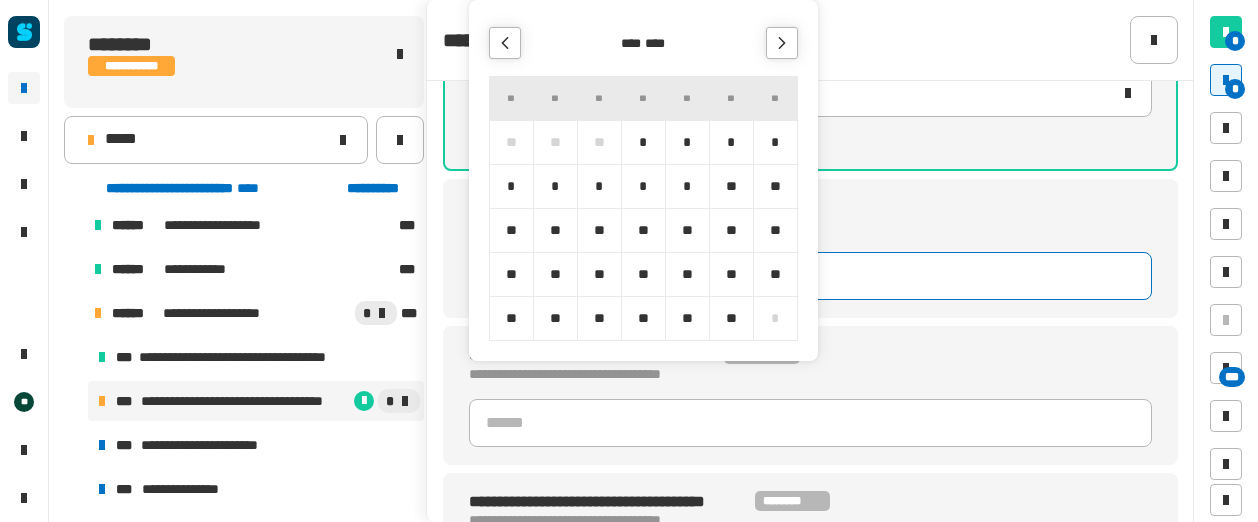 click 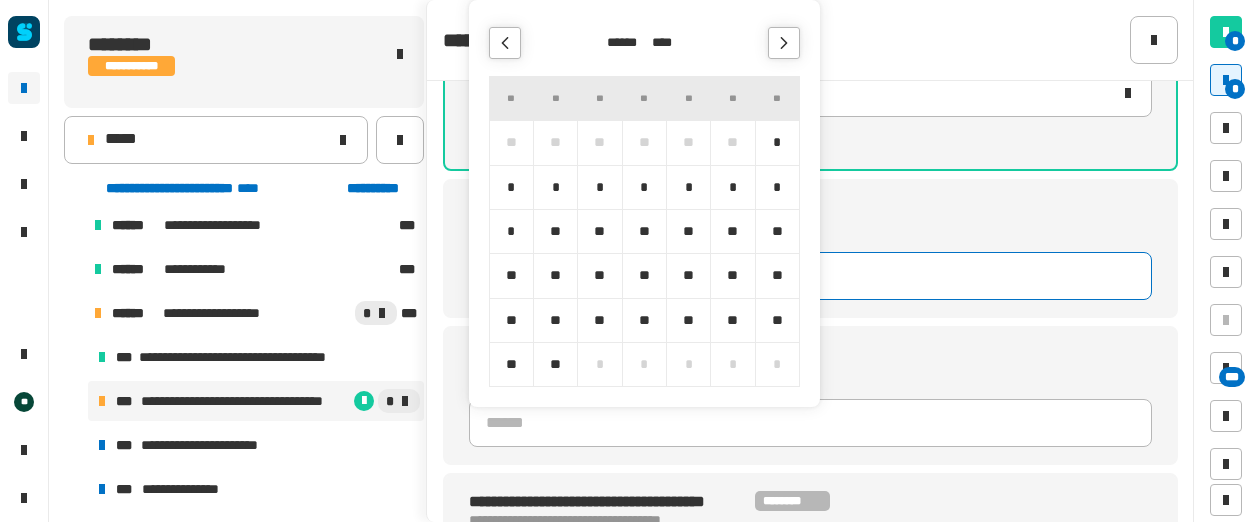 click 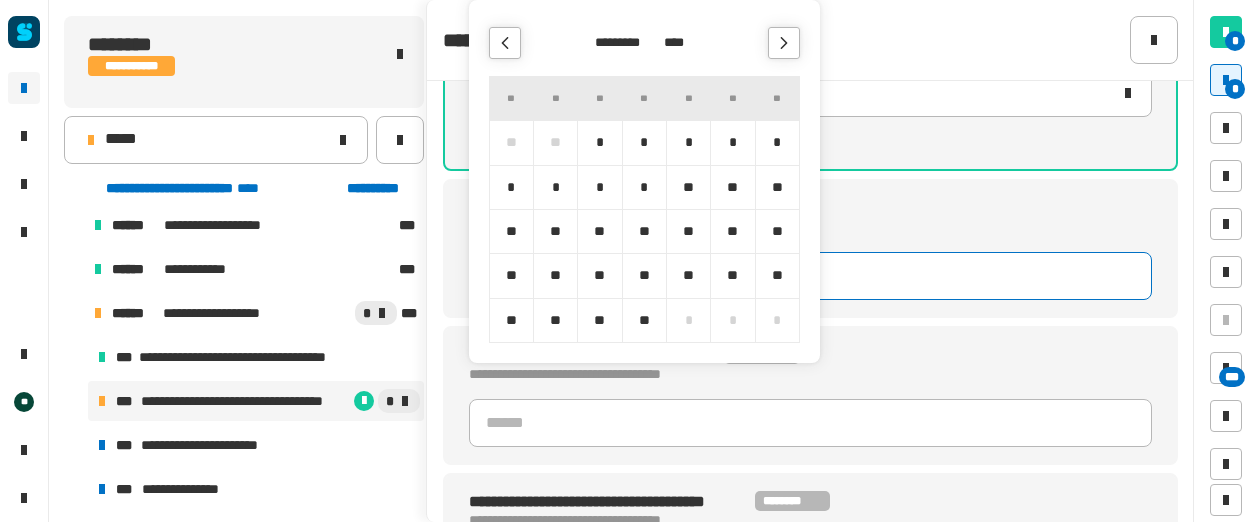 click 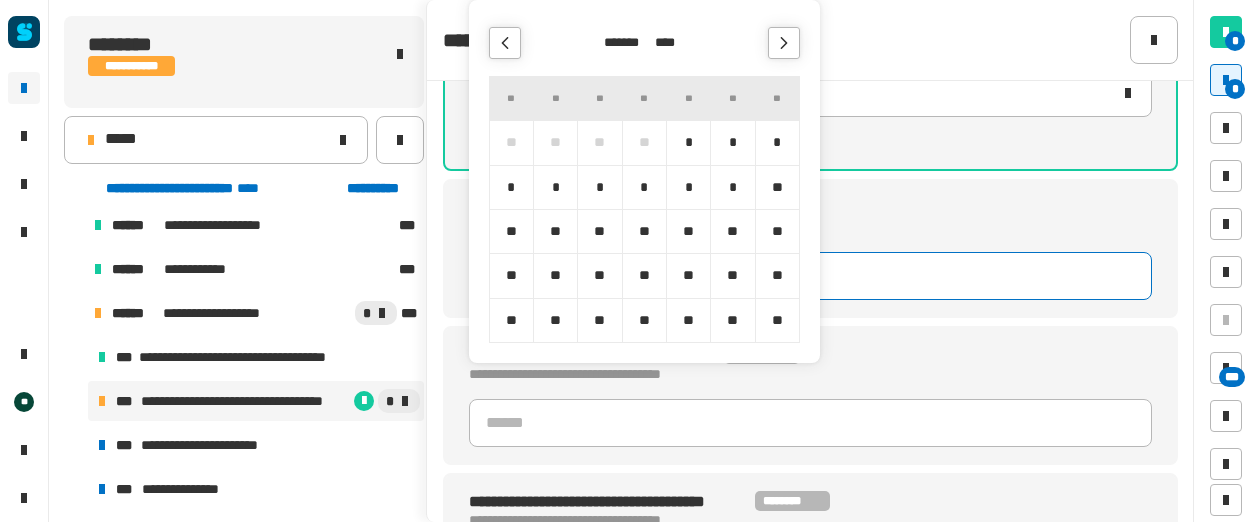 click 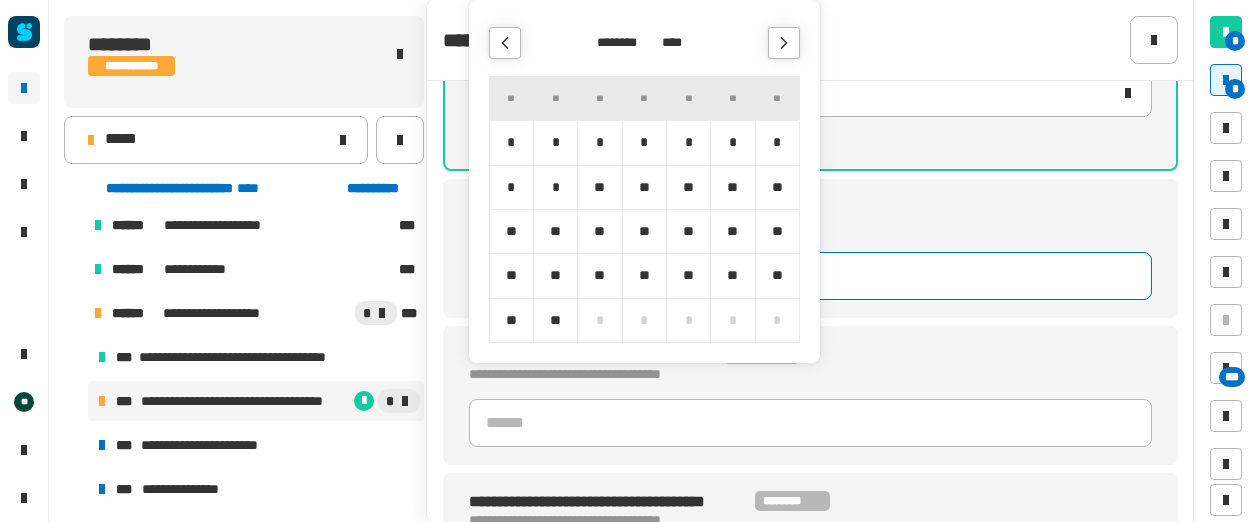 click 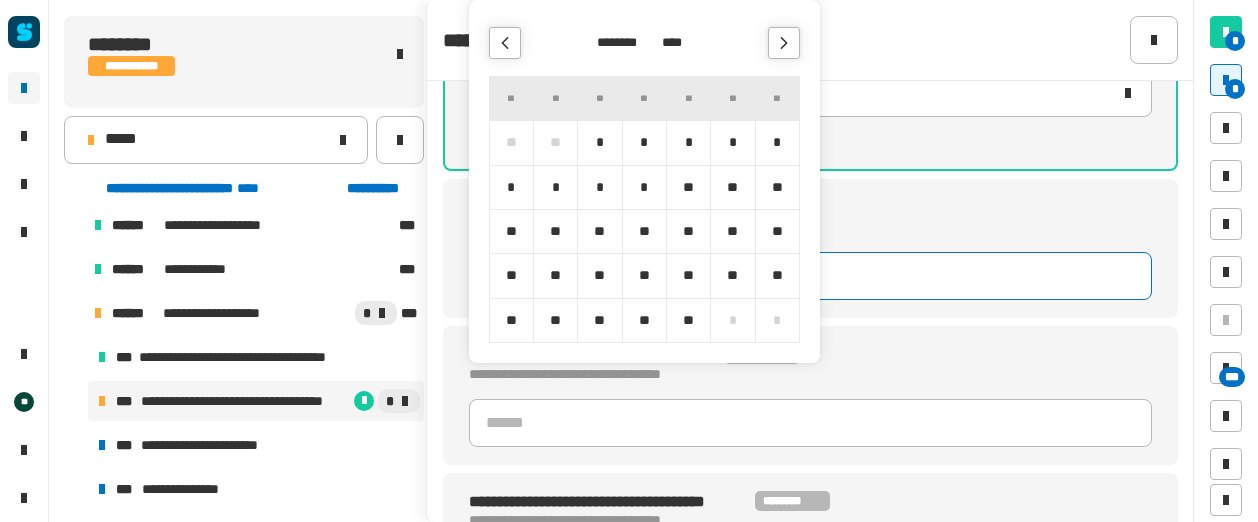 click 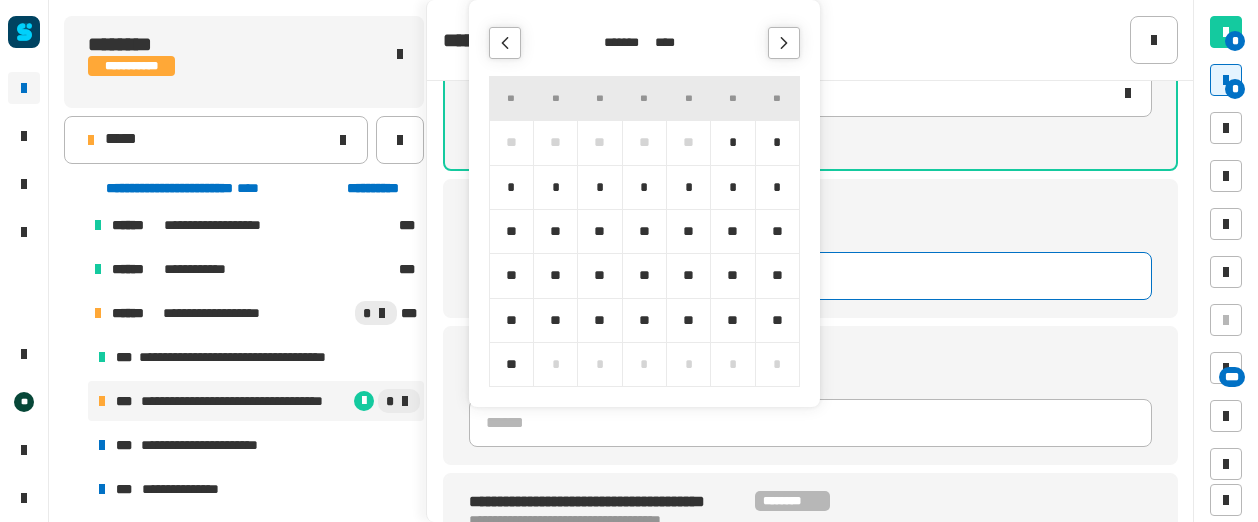 click 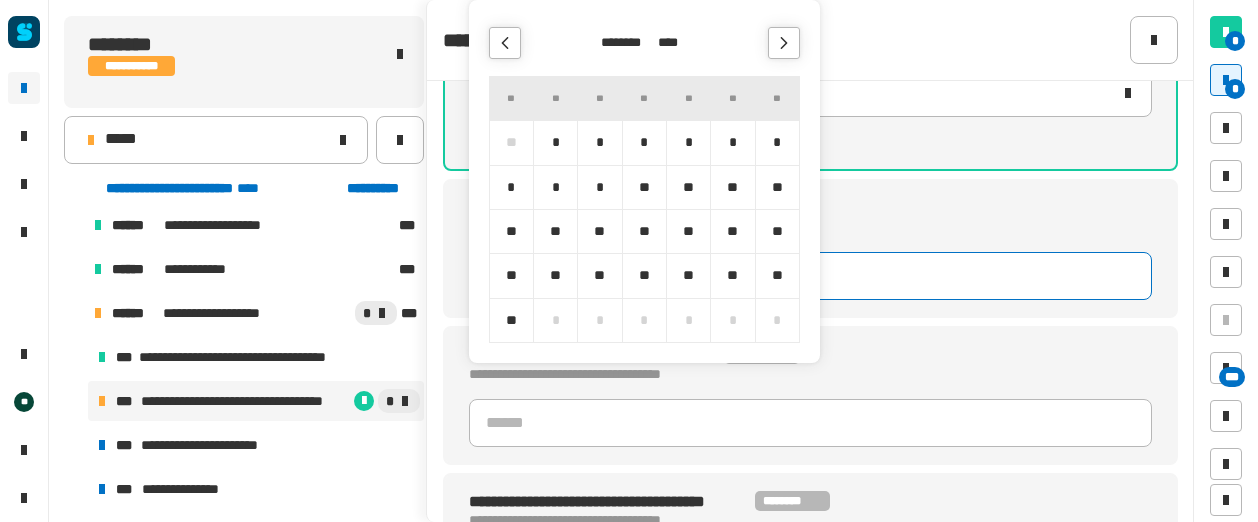click 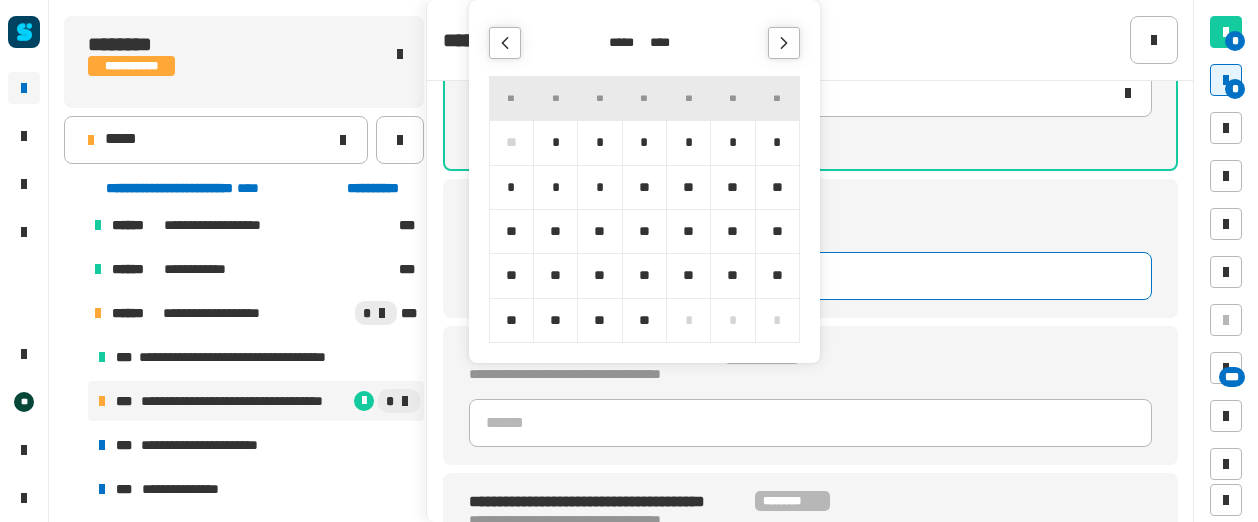 click 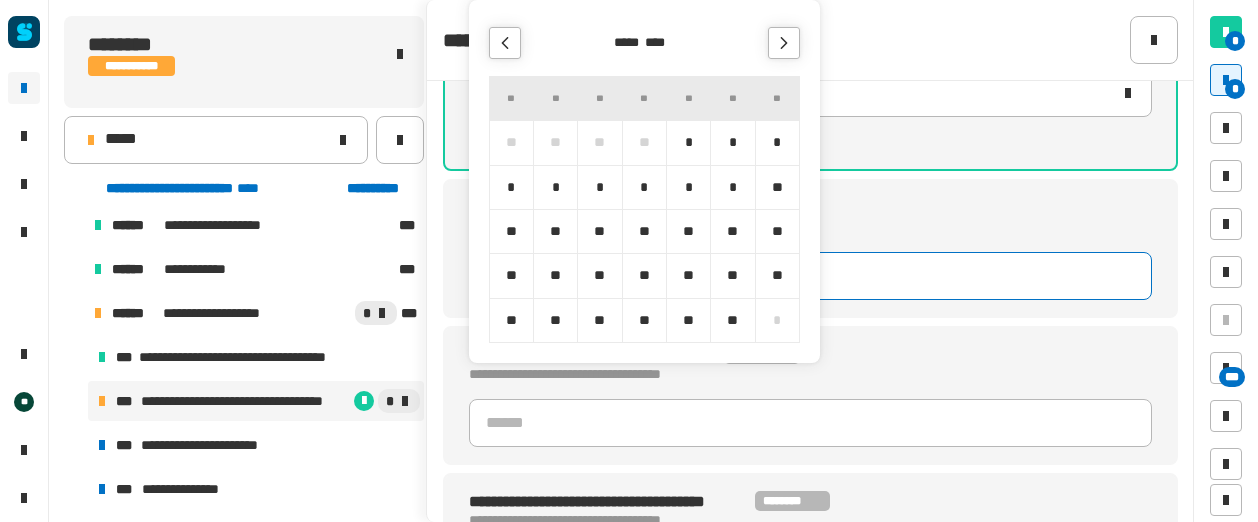 click 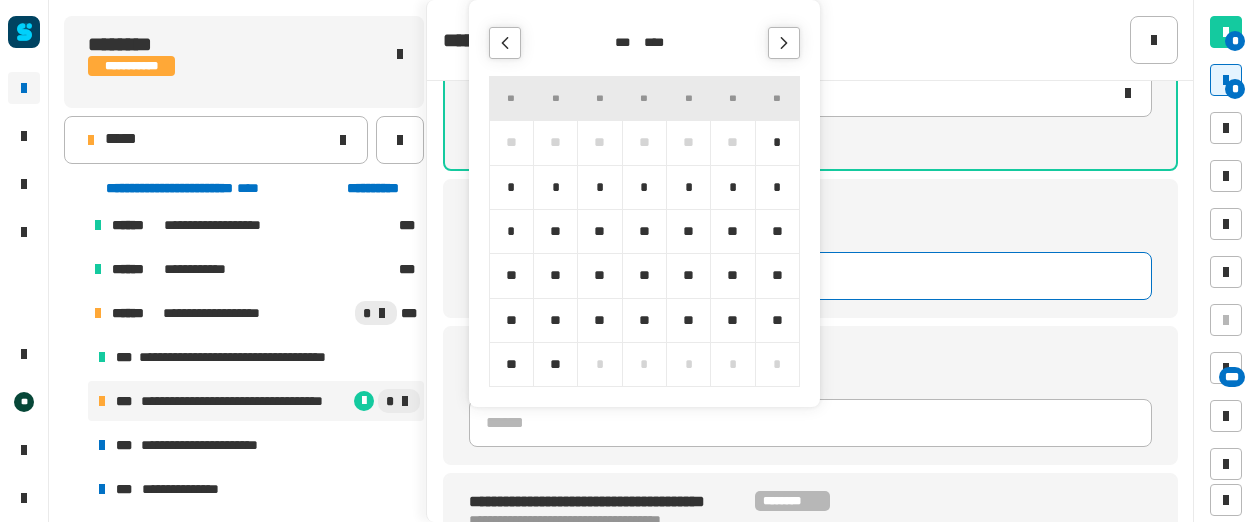 click 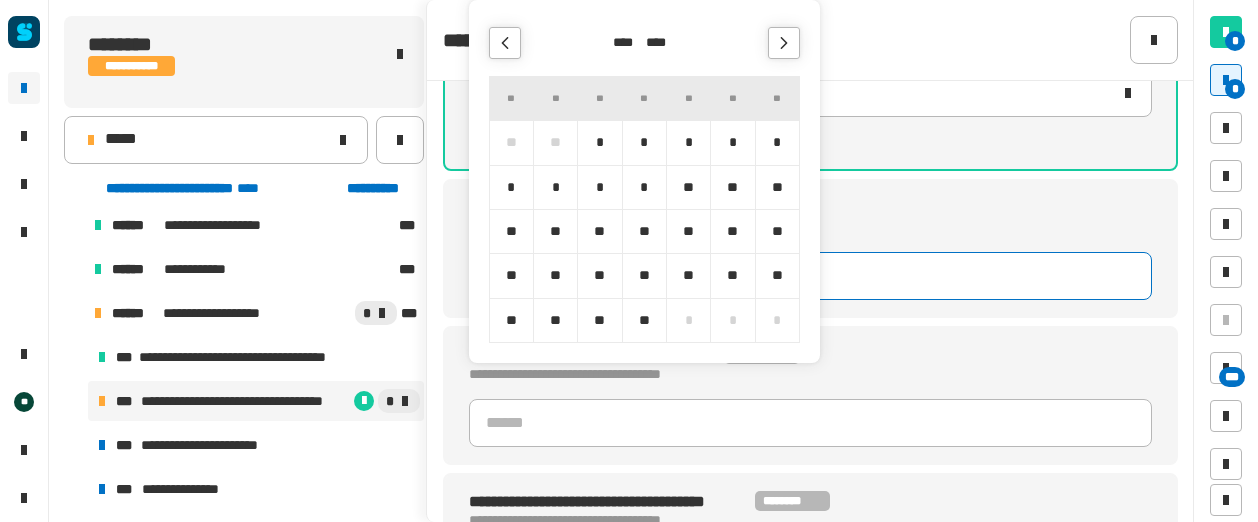 click 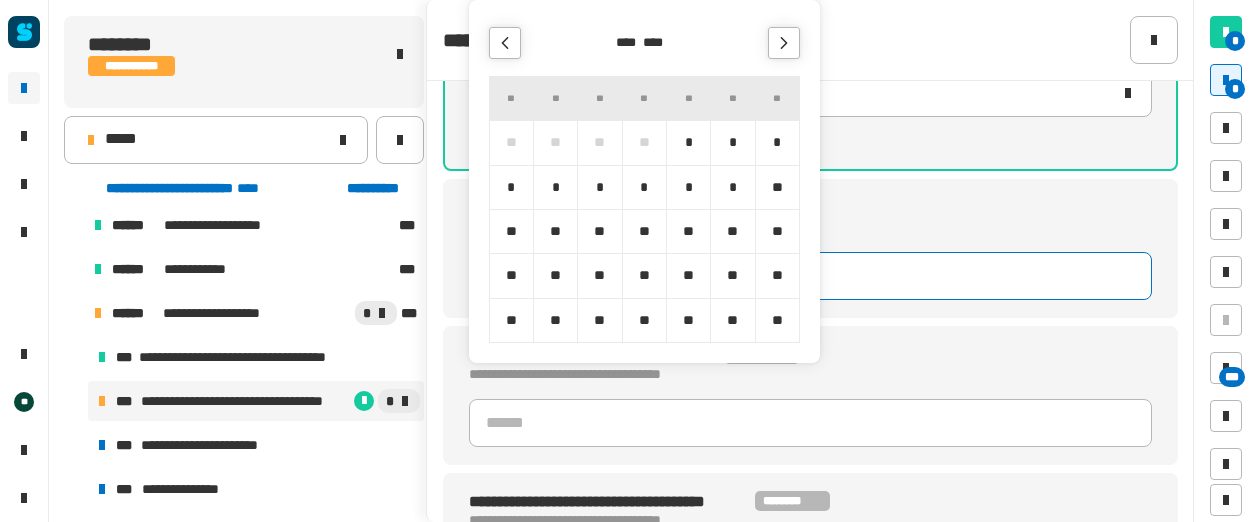 click 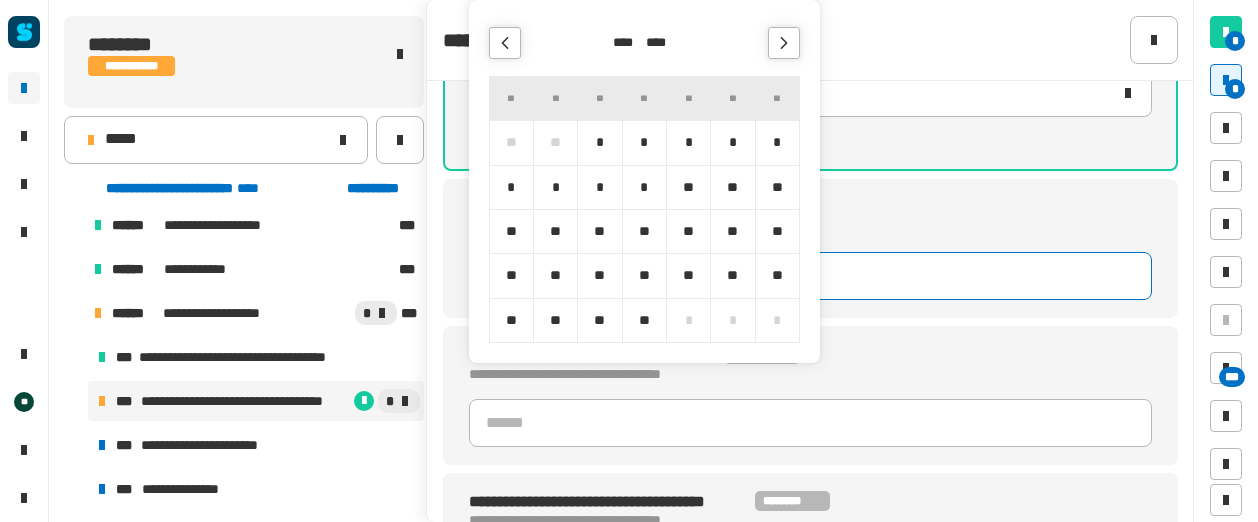 click 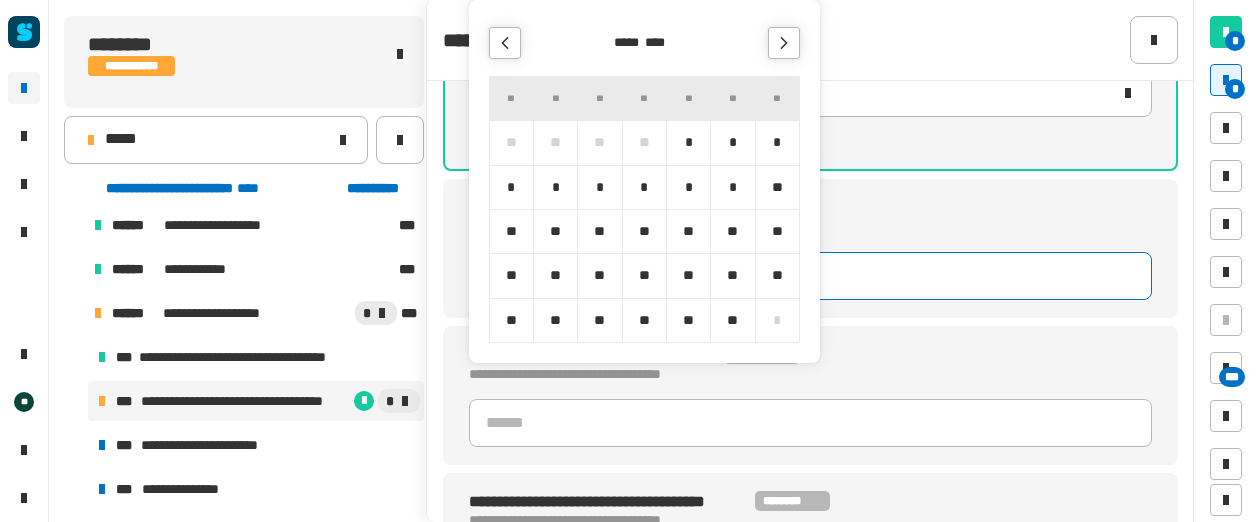 click 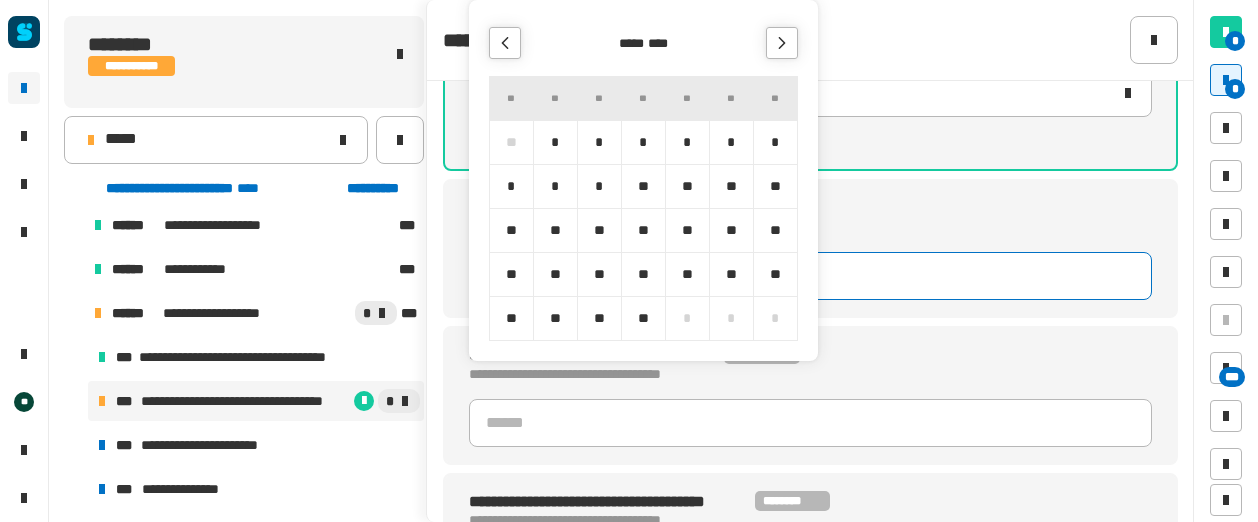 click 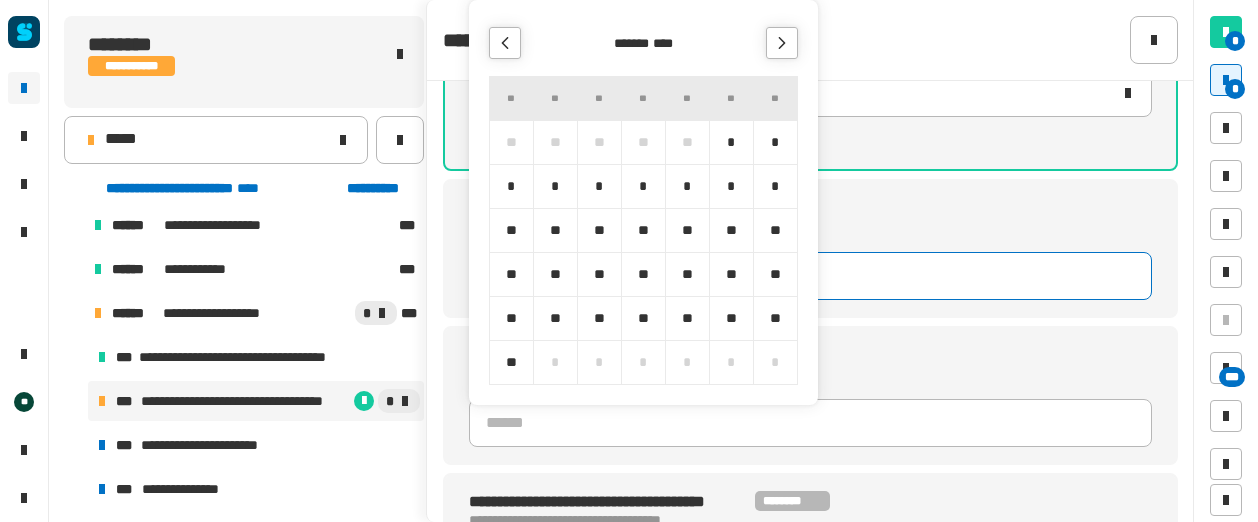 click 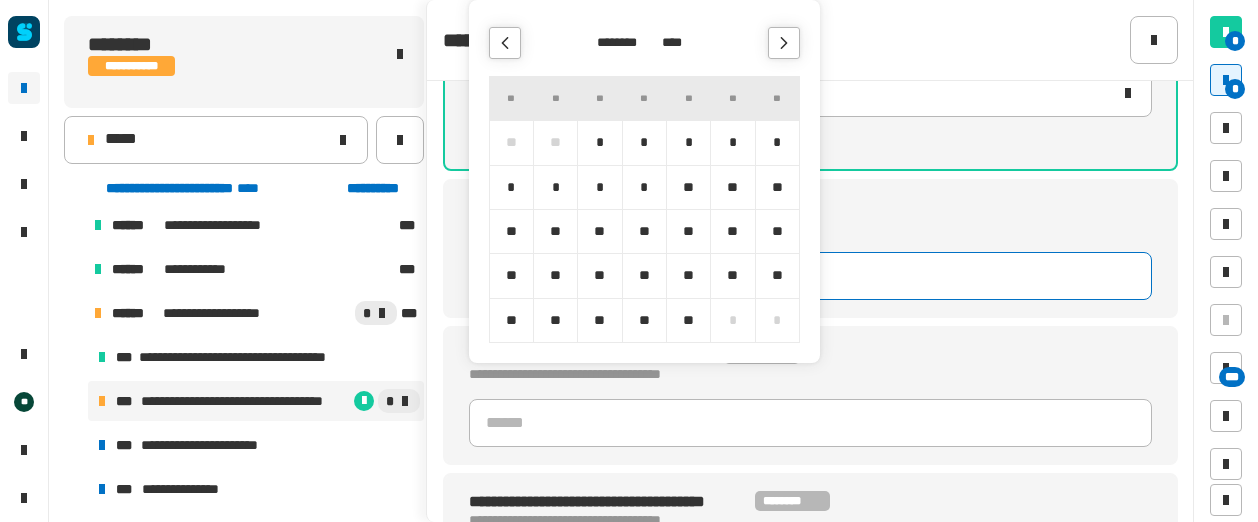 click 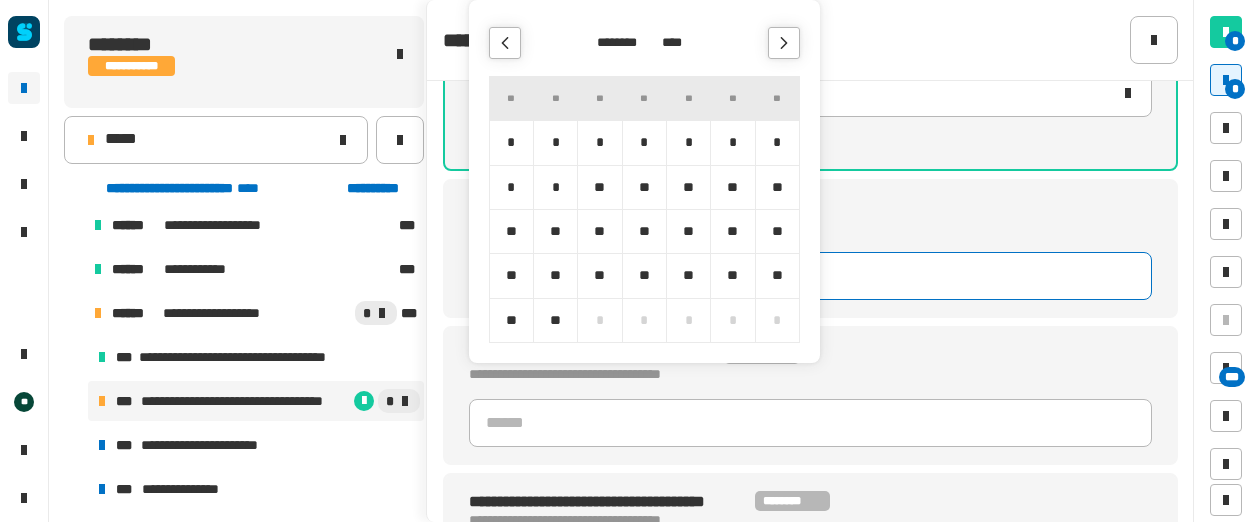 click 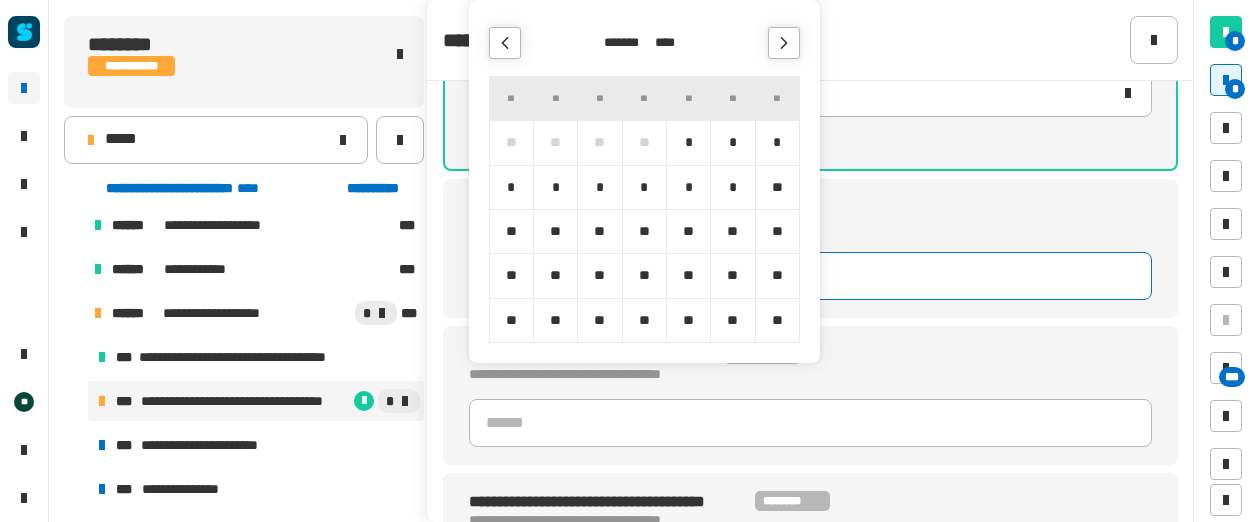 click 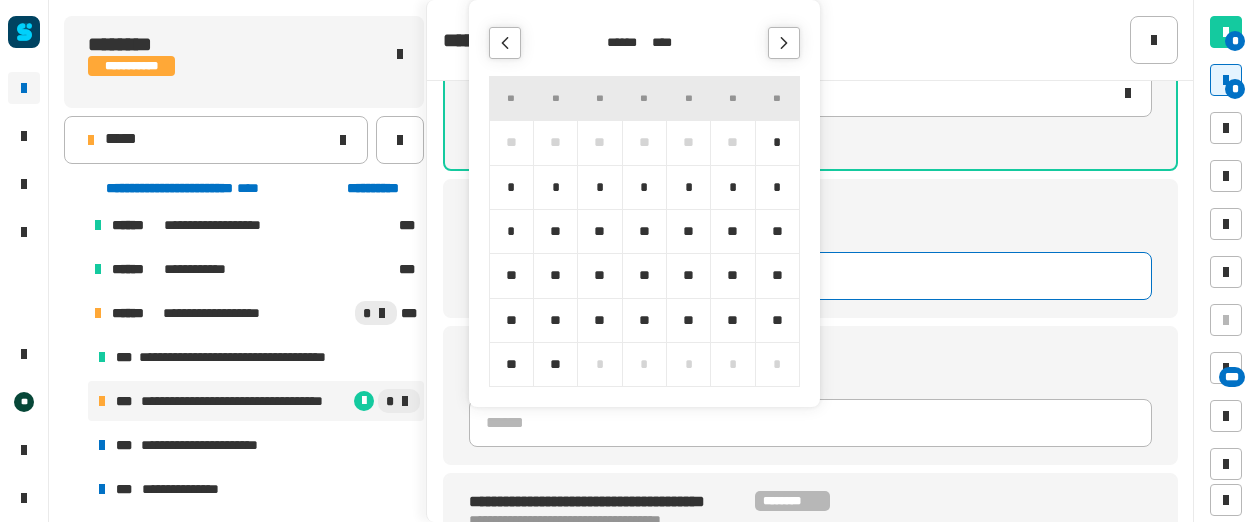 click 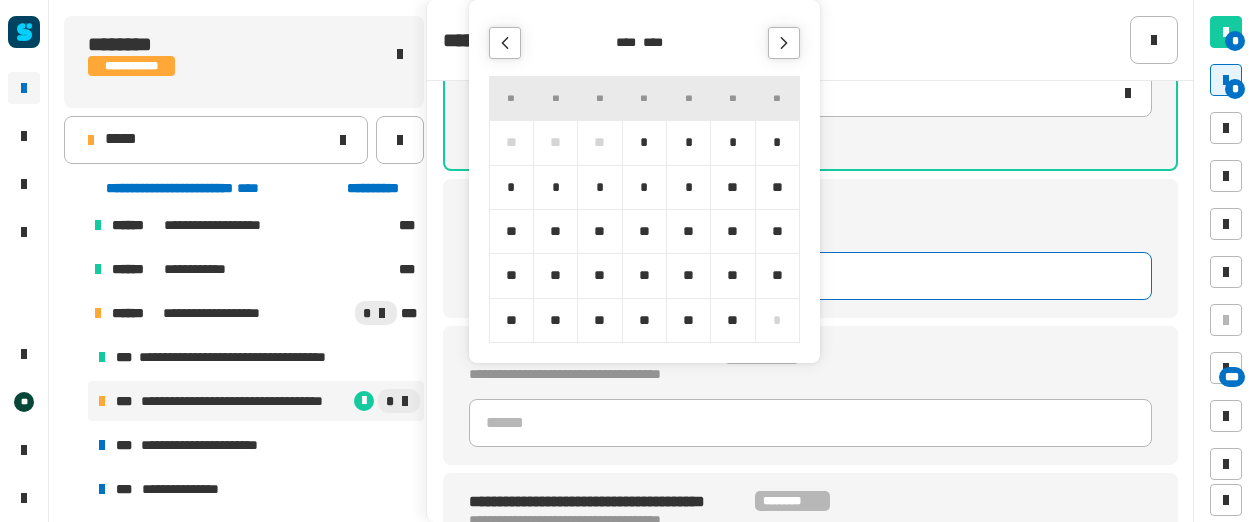 click on "**" at bounding box center (732, 231) 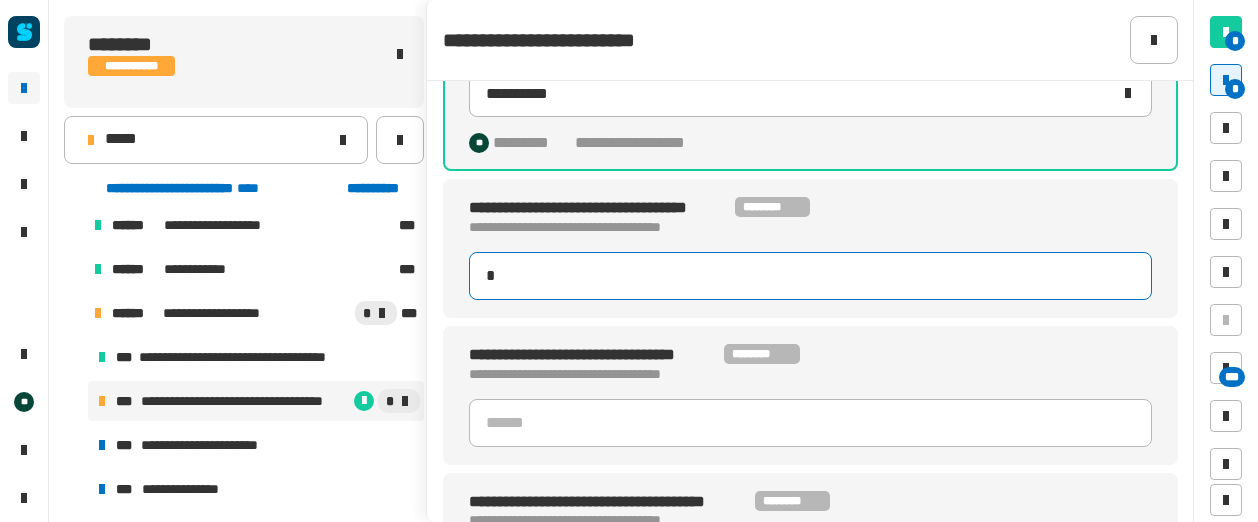 type on "**********" 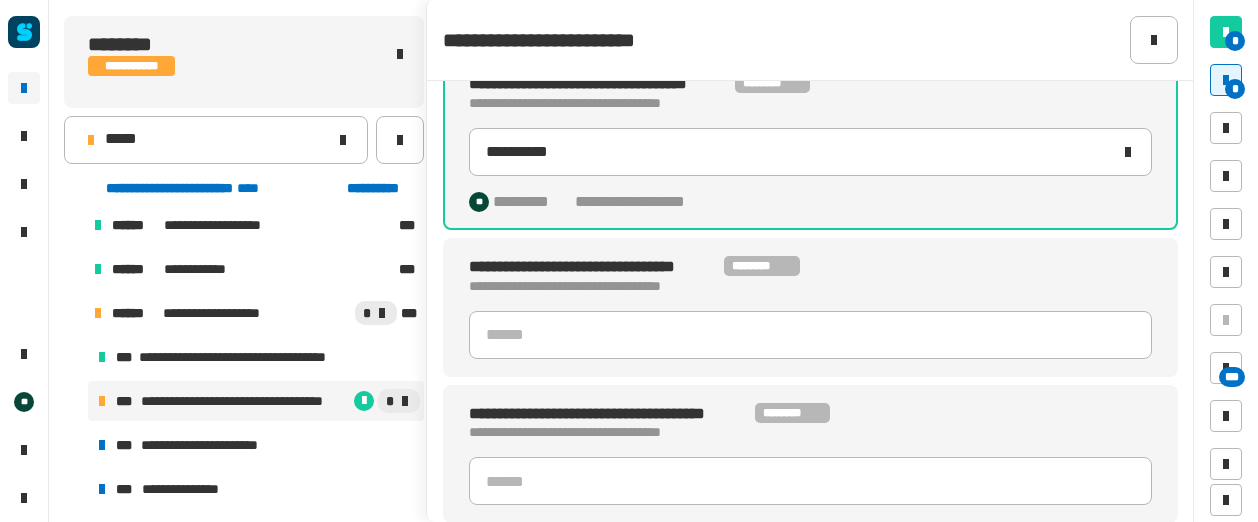 scroll, scrollTop: 225, scrollLeft: 0, axis: vertical 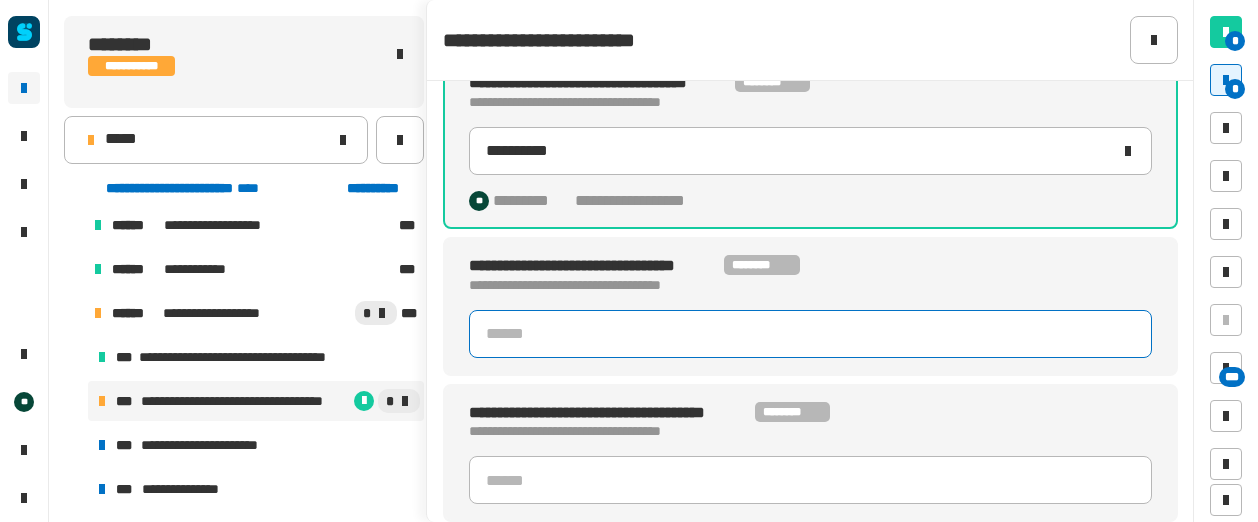click 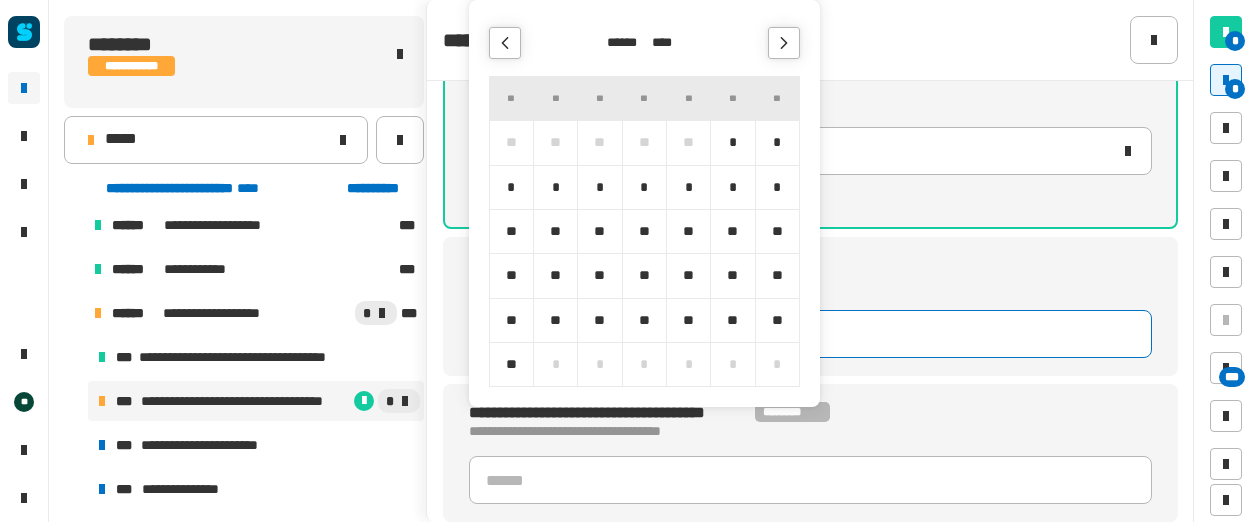 click 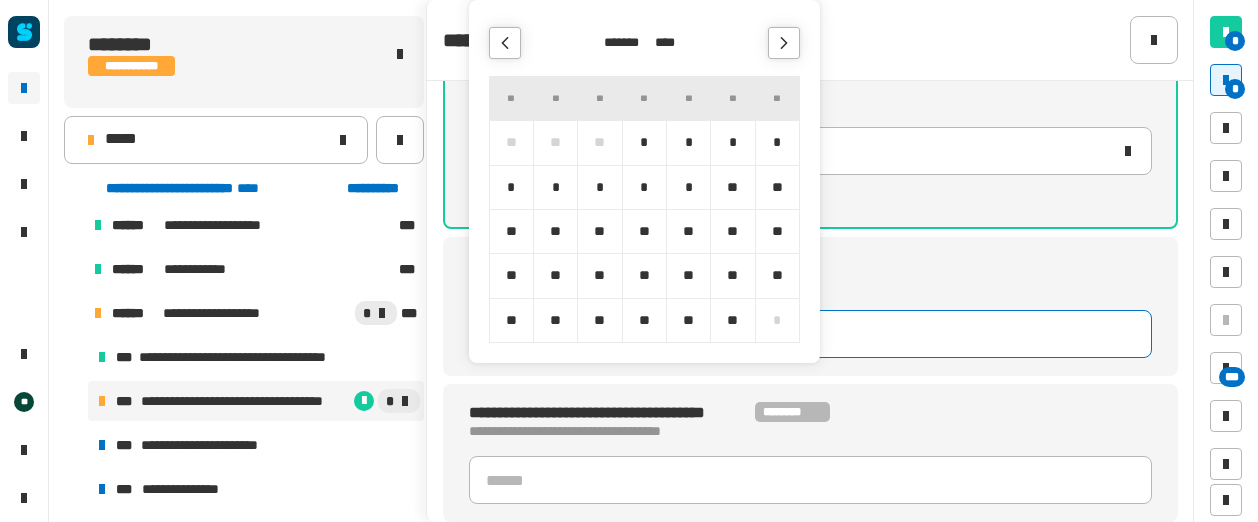 click 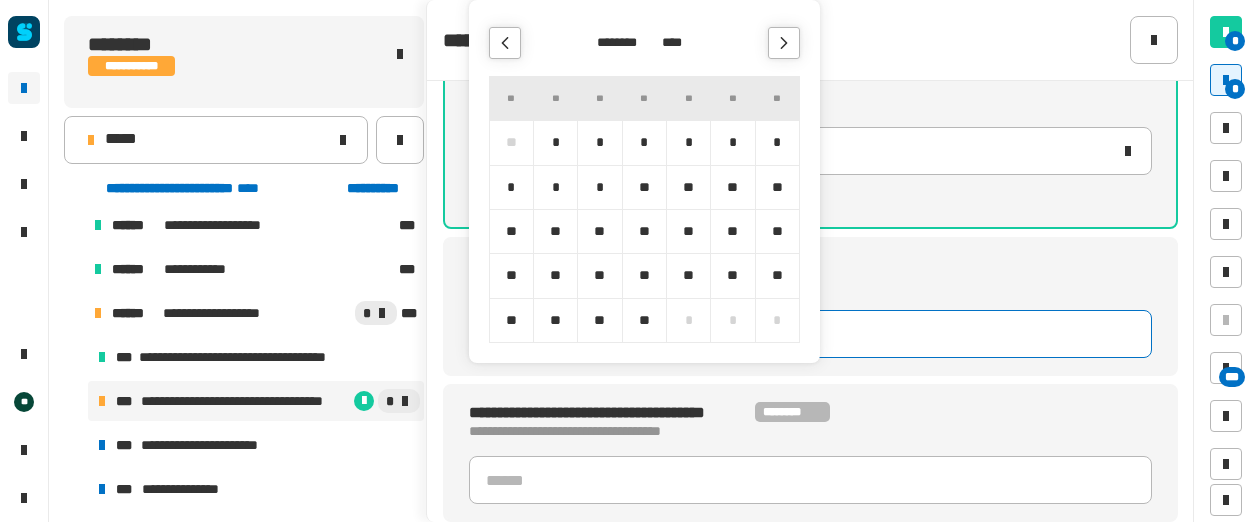 click 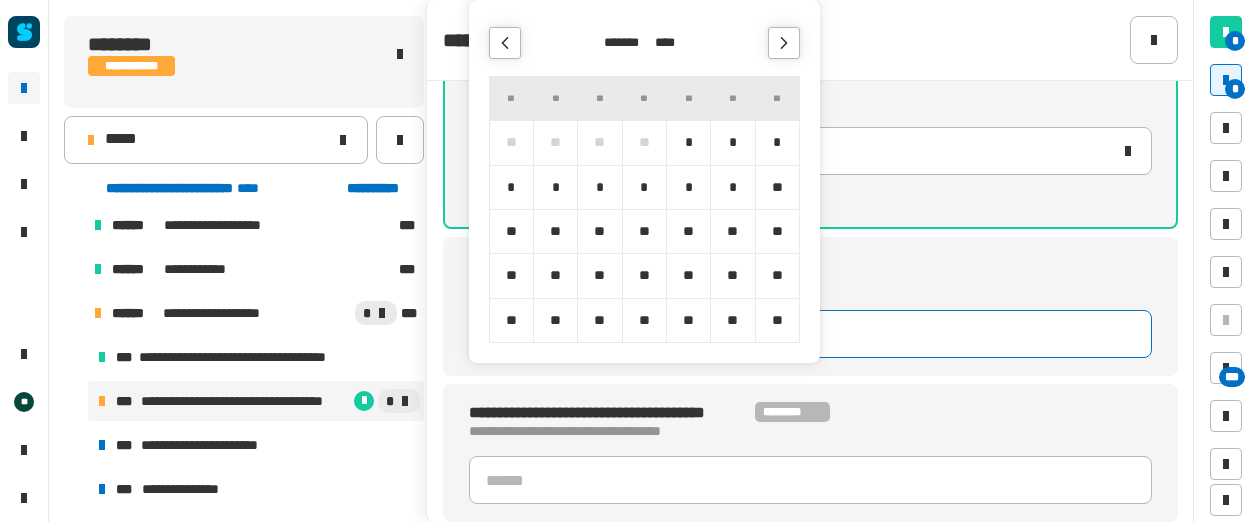 click 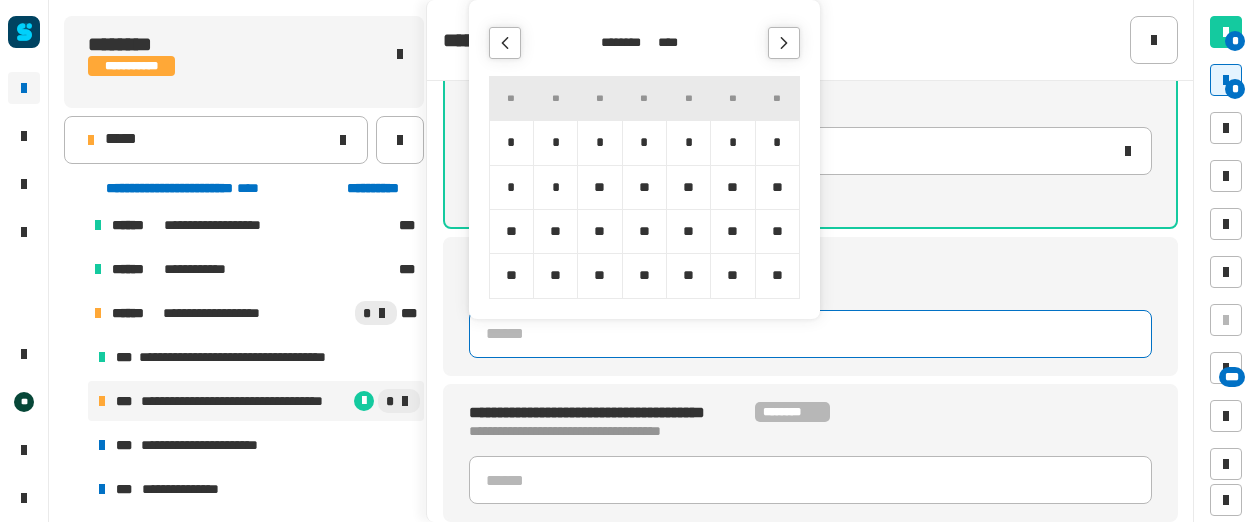 click 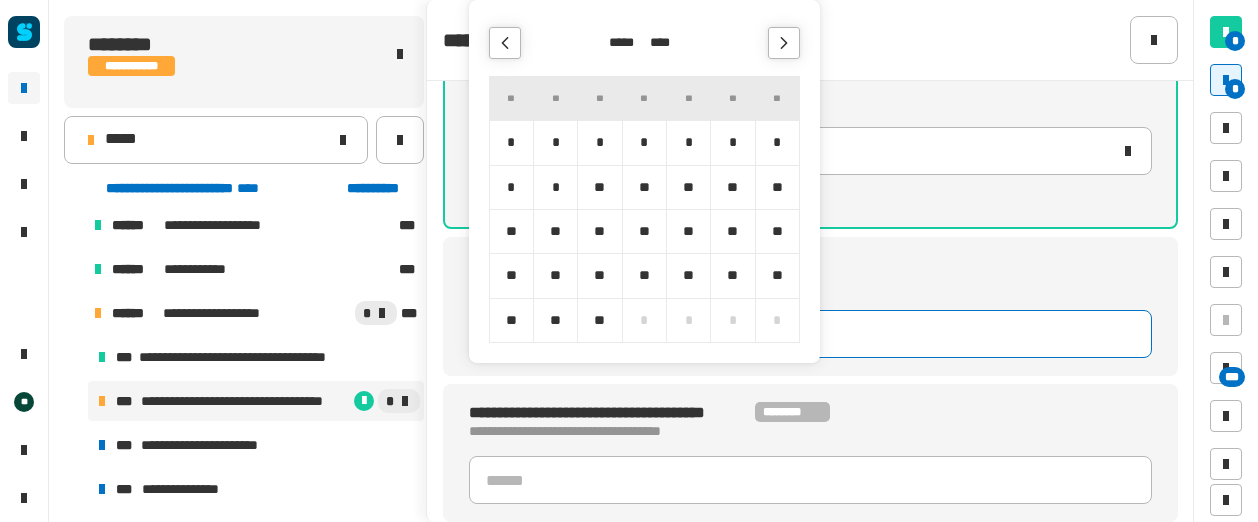 click 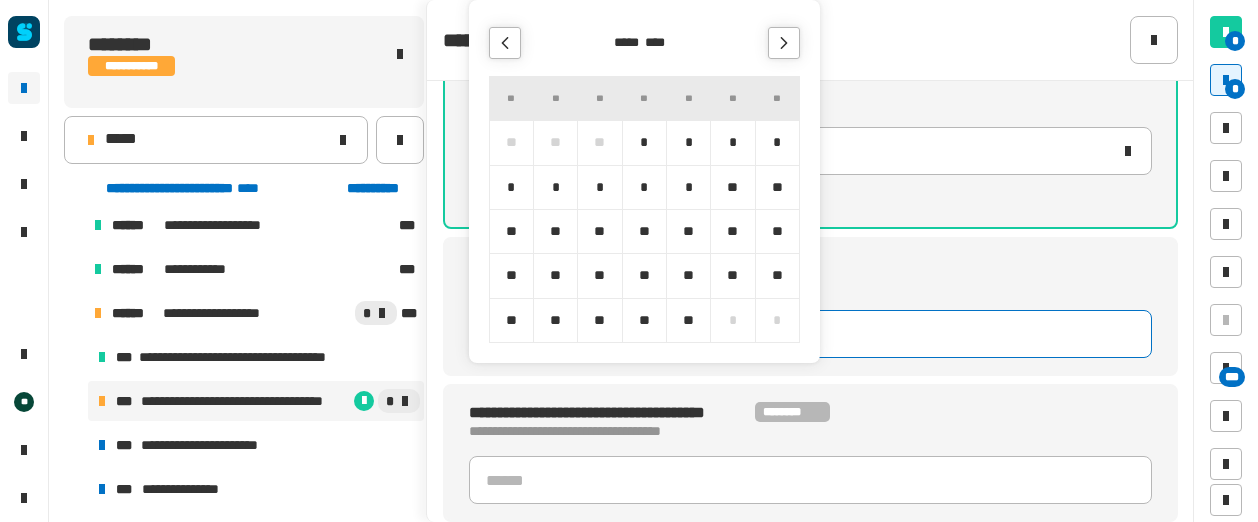 click 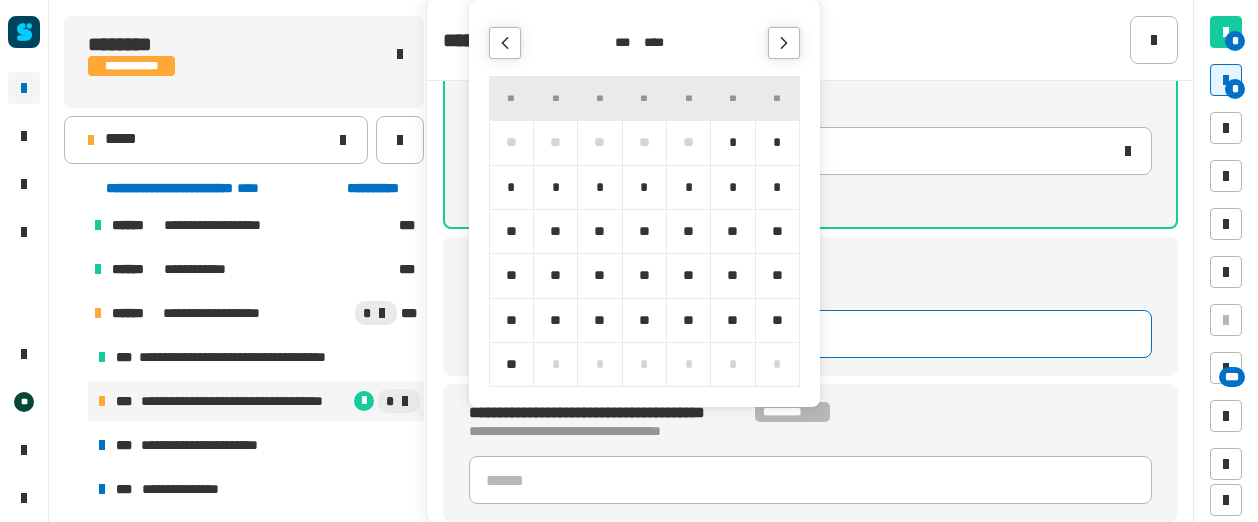 click 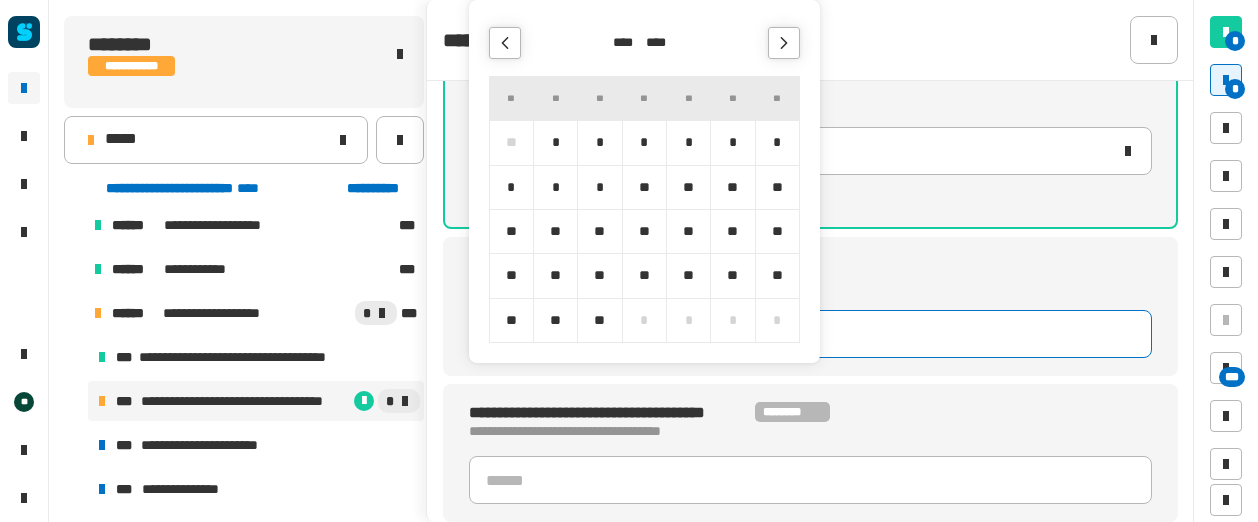 click 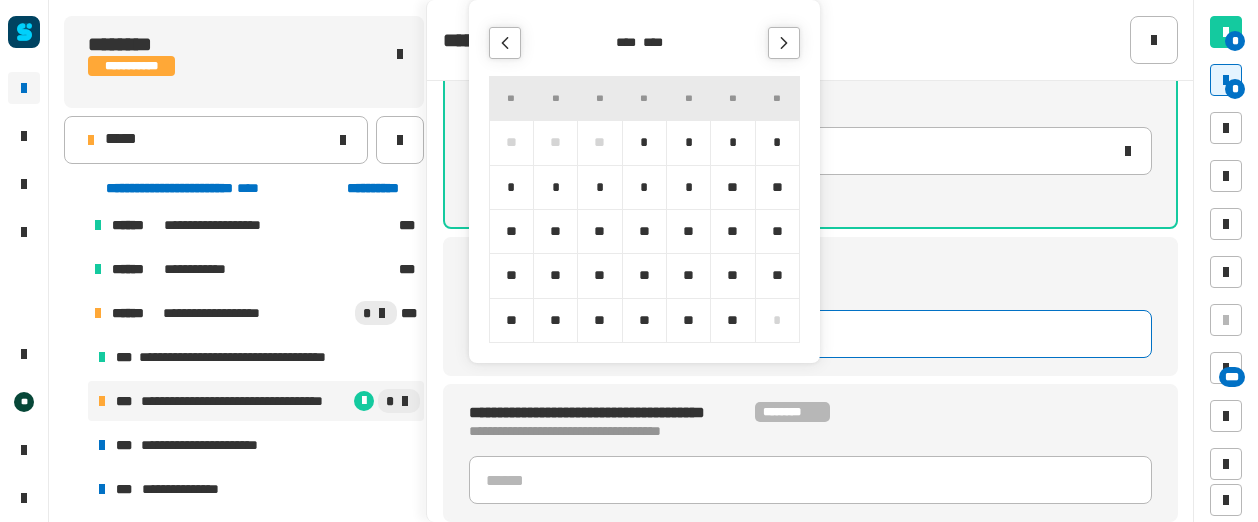 click on "**" at bounding box center [732, 231] 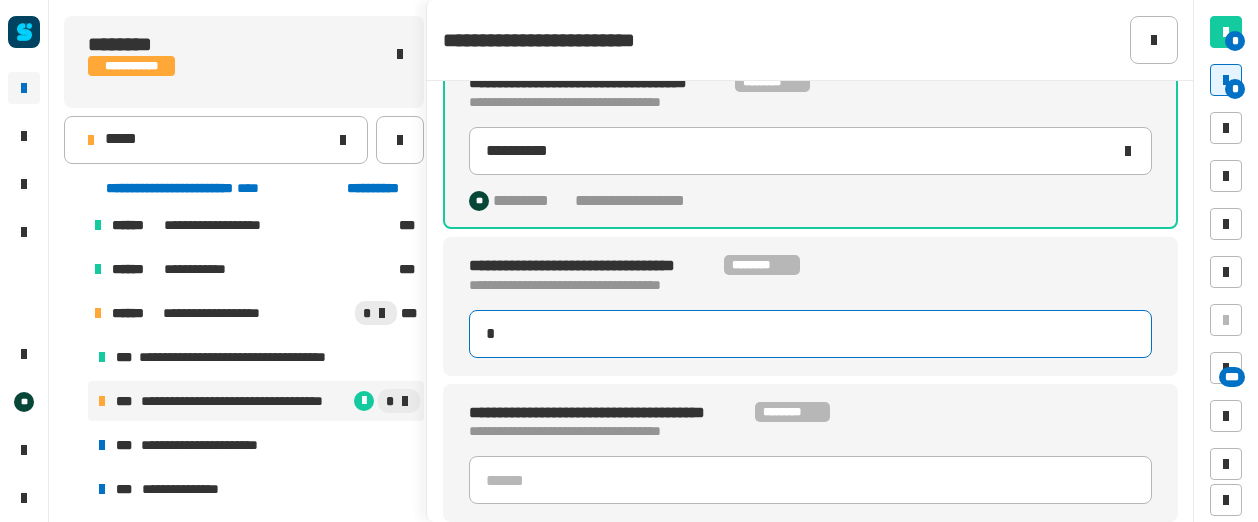 type on "**********" 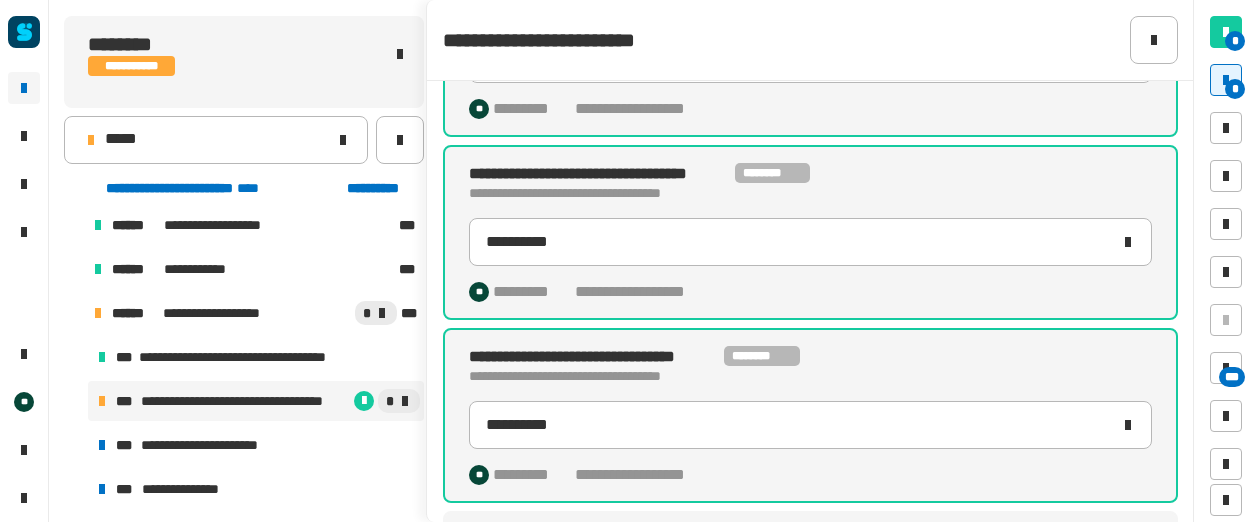 scroll, scrollTop: 261, scrollLeft: 0, axis: vertical 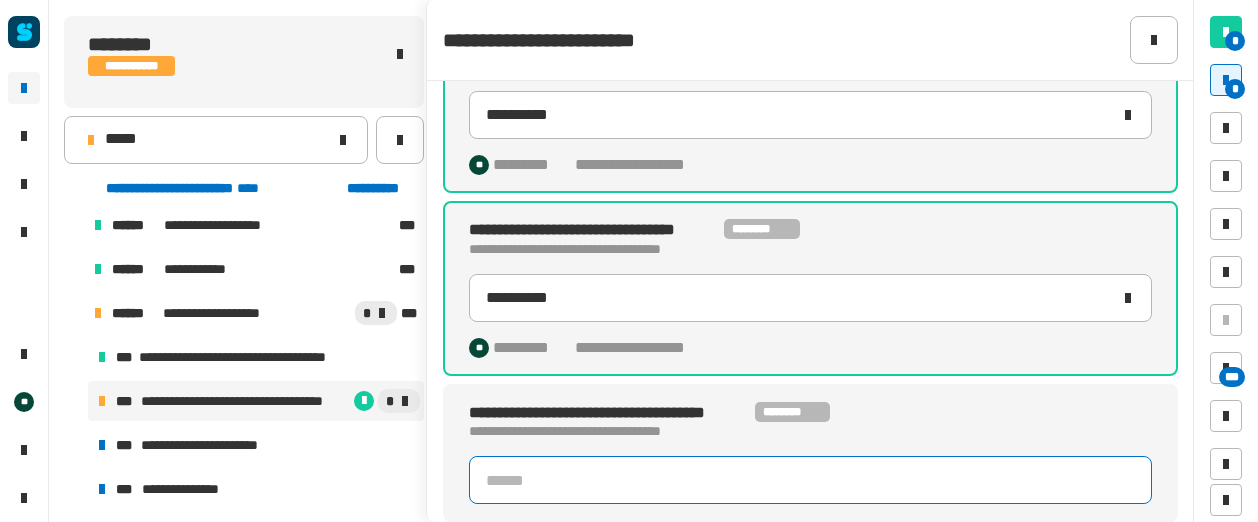 click 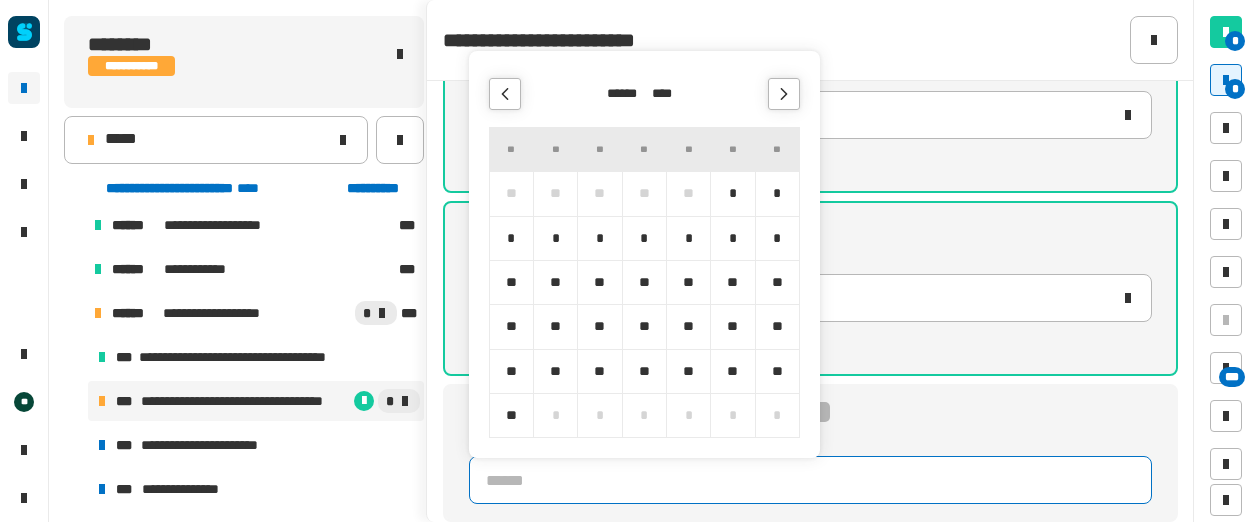 click at bounding box center (784, 94) 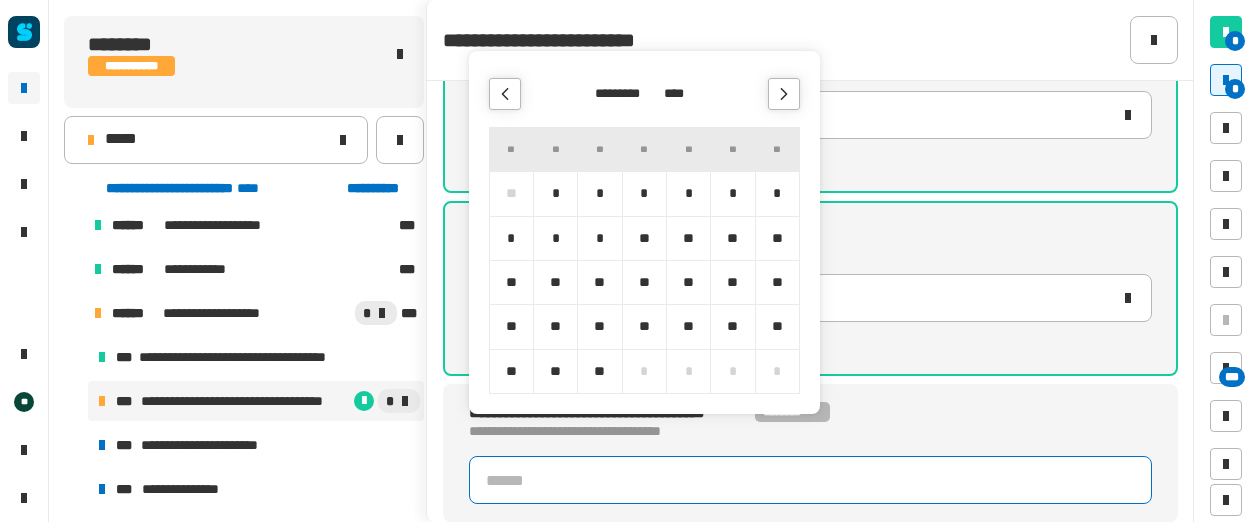 click at bounding box center [784, 94] 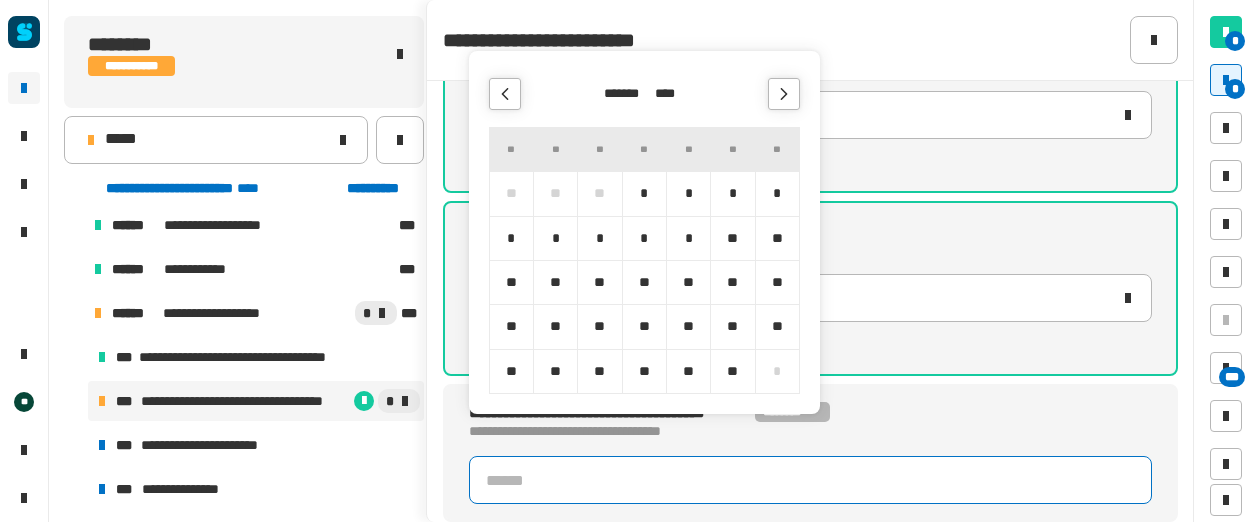 click at bounding box center (784, 94) 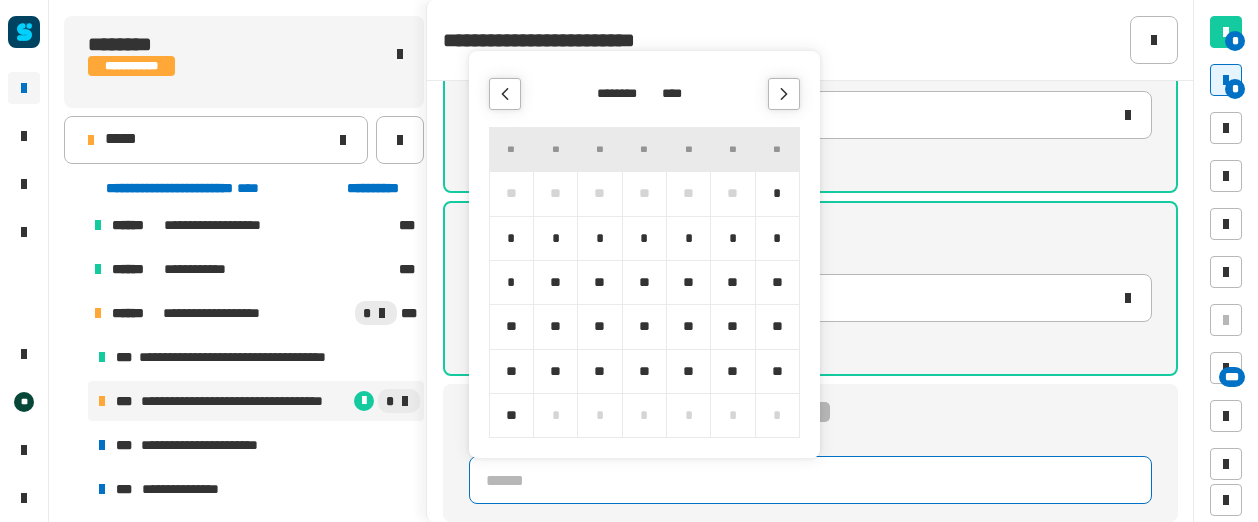 click at bounding box center [784, 94] 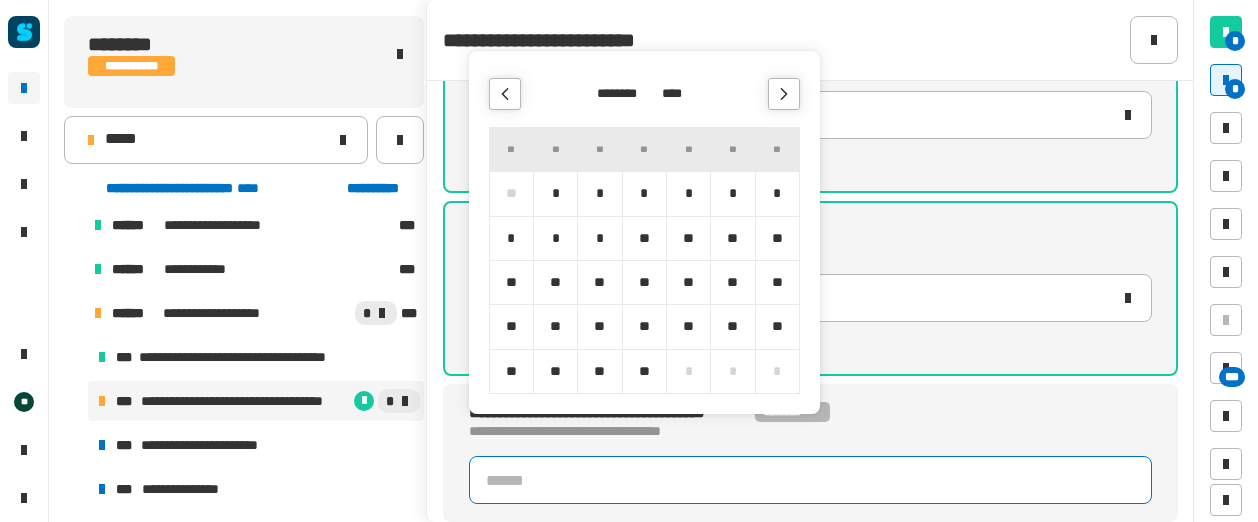 click at bounding box center [784, 94] 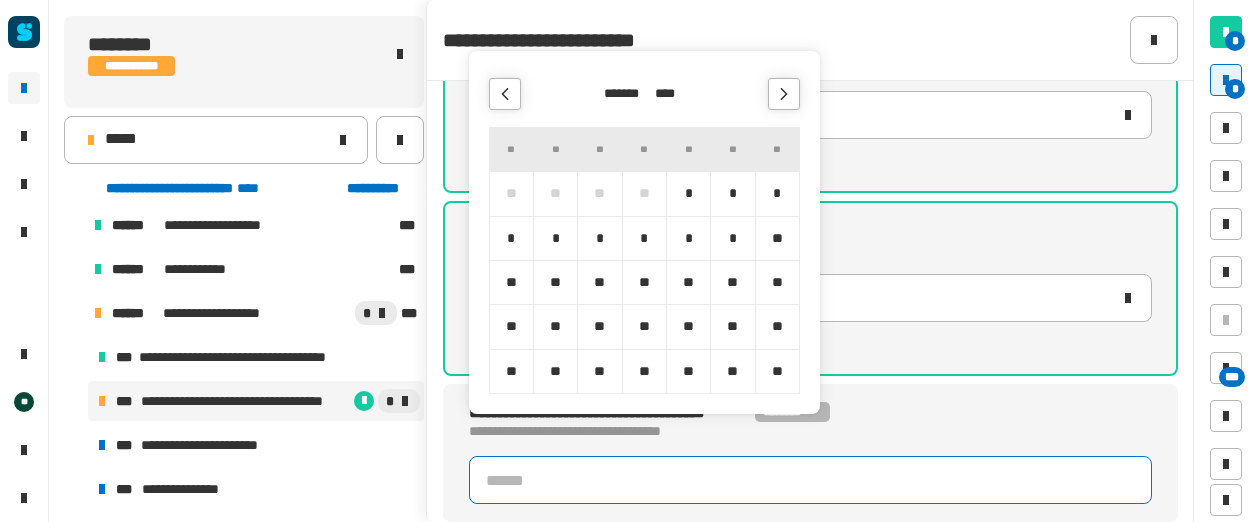 click on "**" at bounding box center (777, 326) 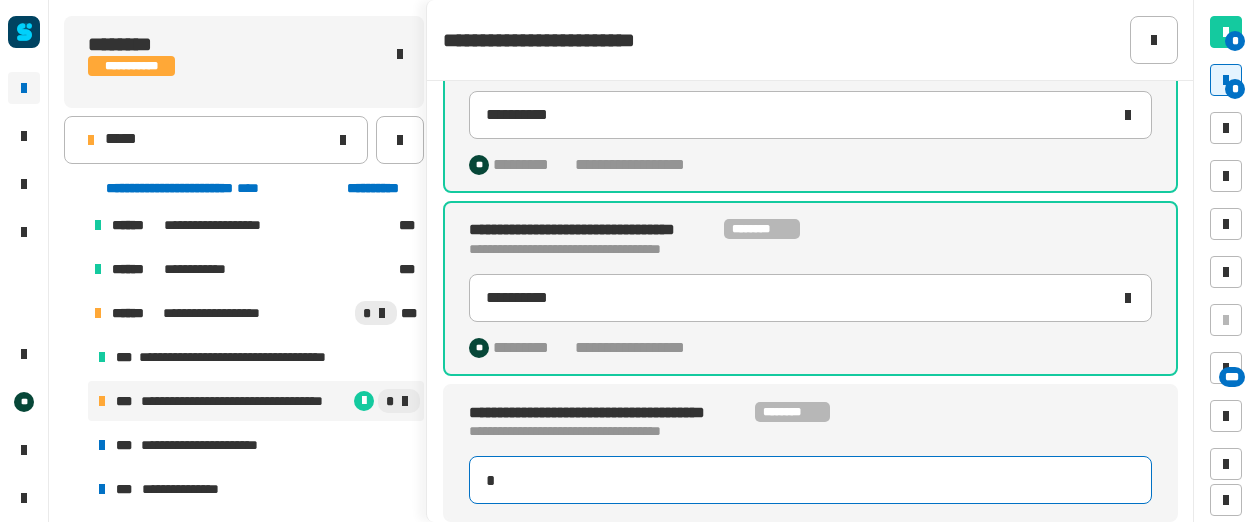 type on "**********" 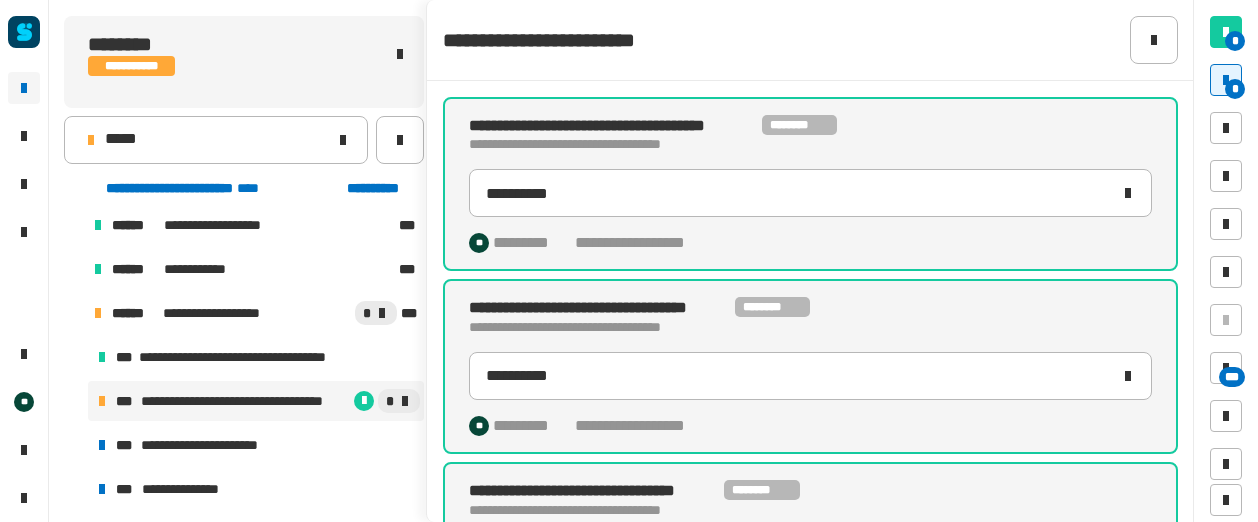 scroll, scrollTop: 297, scrollLeft: 0, axis: vertical 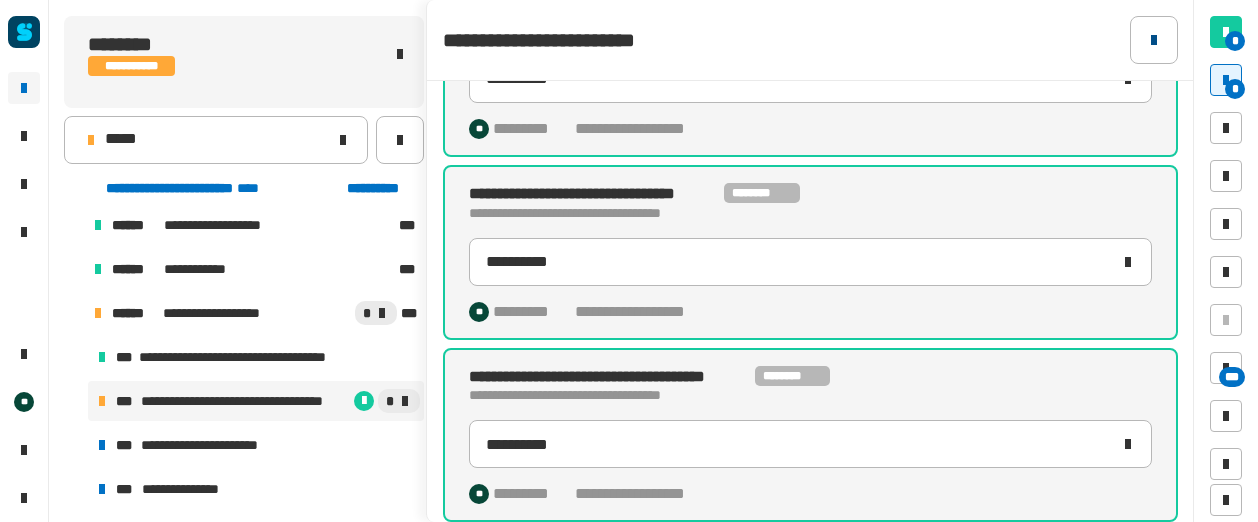 click 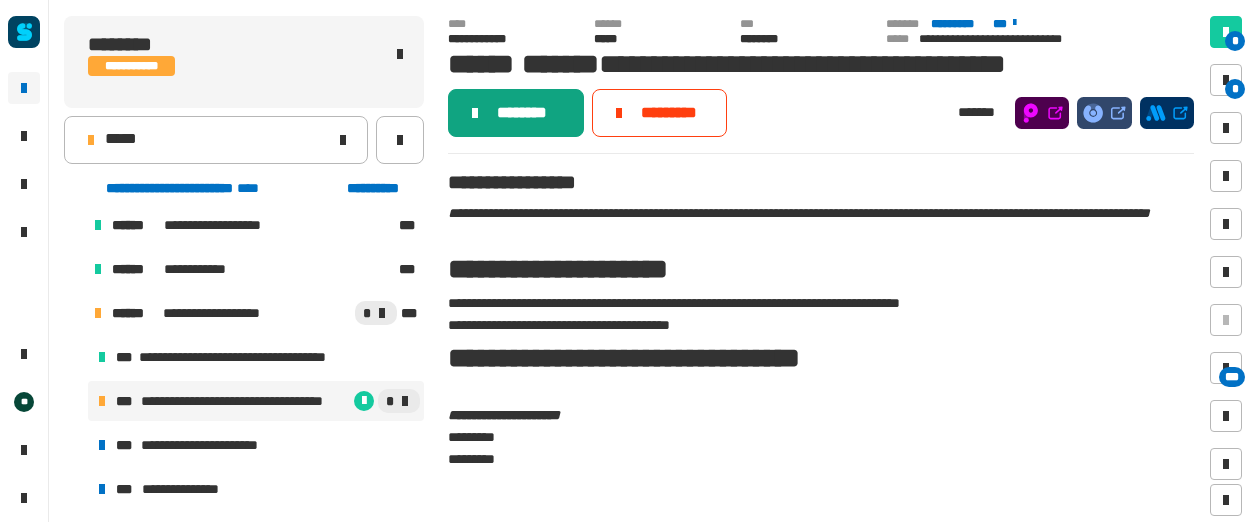 click on "********" 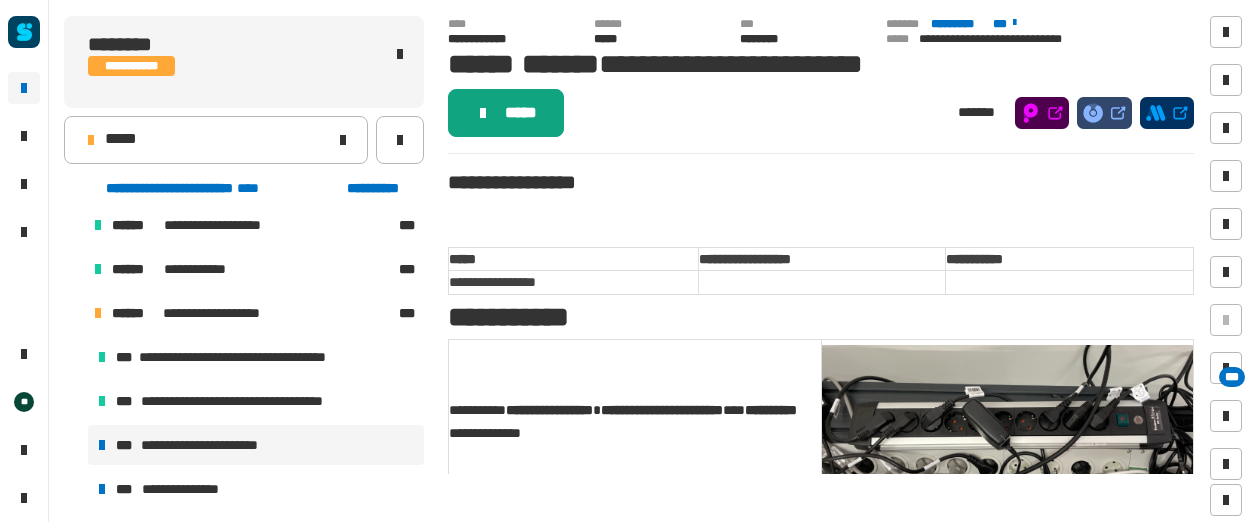 click on "*****" 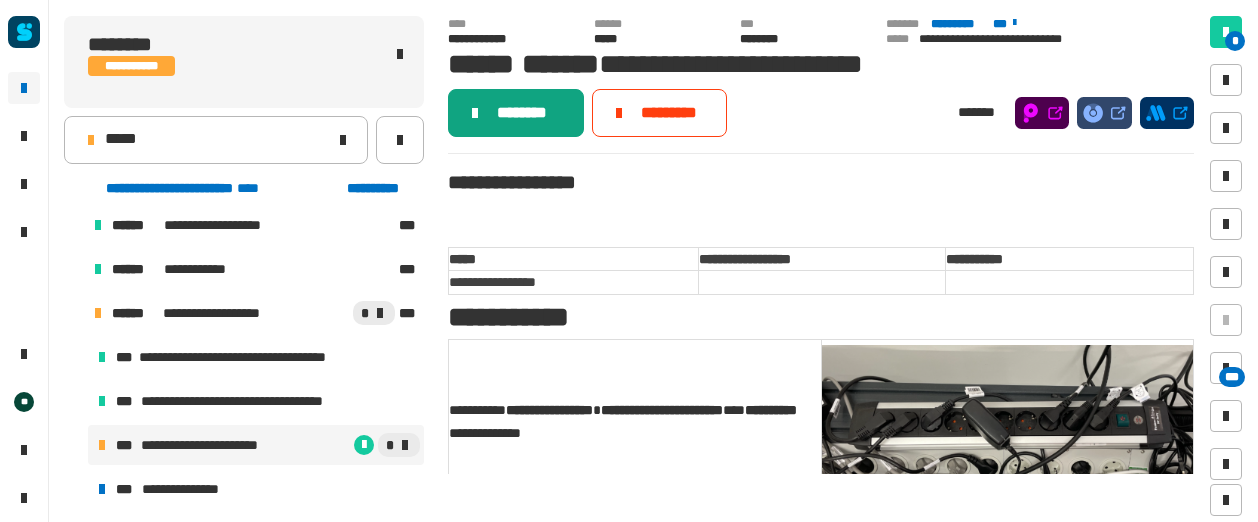 click on "********" 